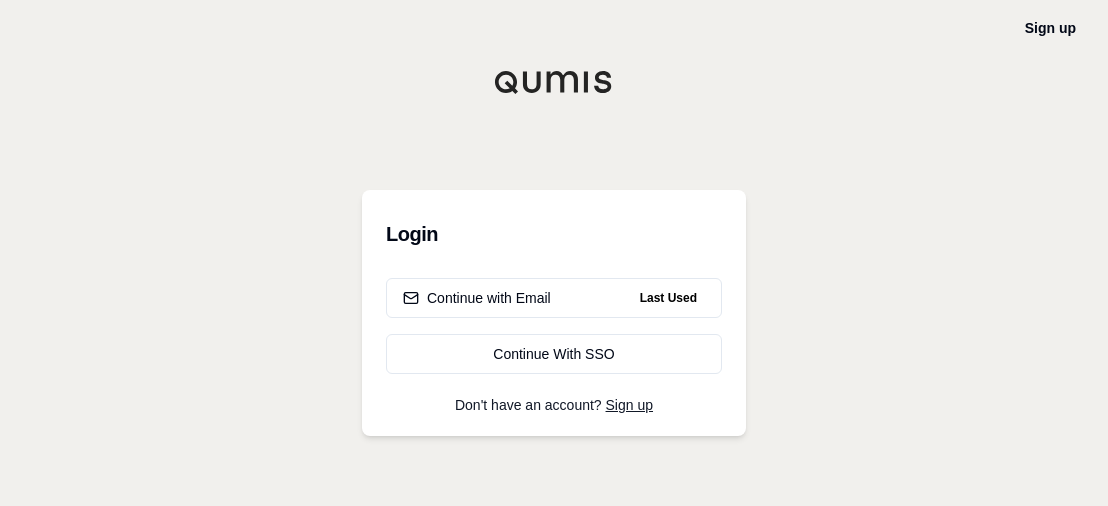 scroll, scrollTop: 0, scrollLeft: 0, axis: both 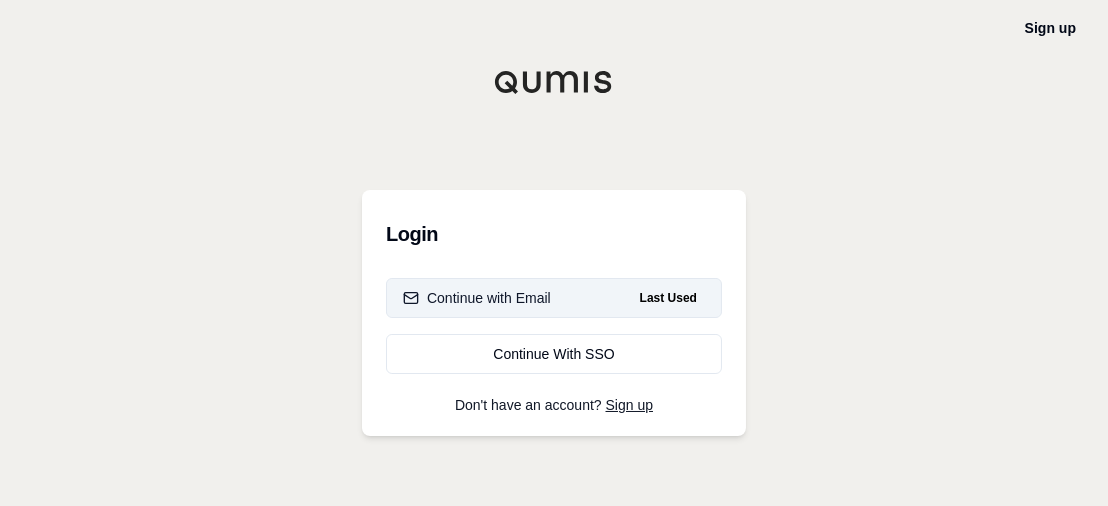 click on "Continue with Email" at bounding box center [477, 298] 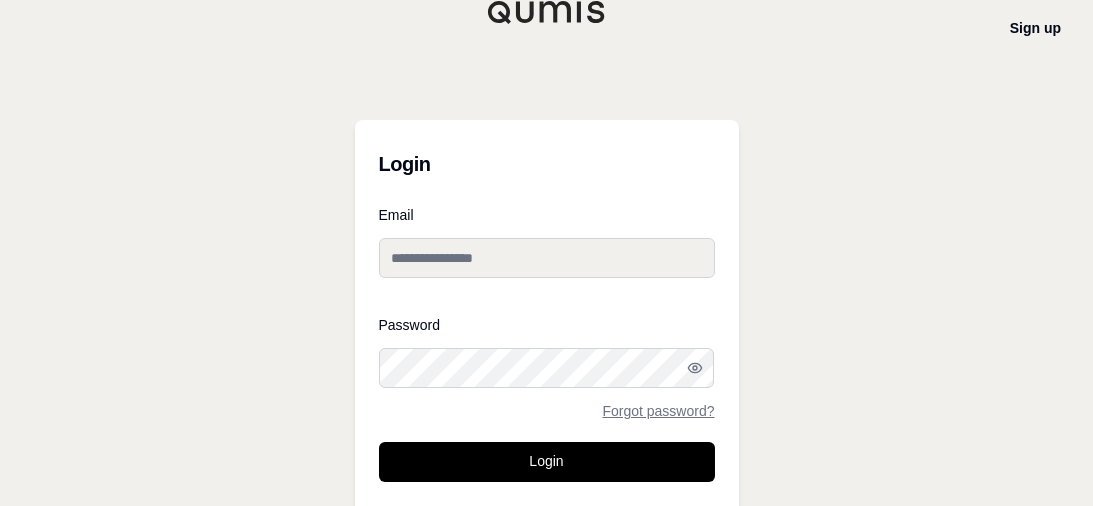 click on "Email" at bounding box center (547, 258) 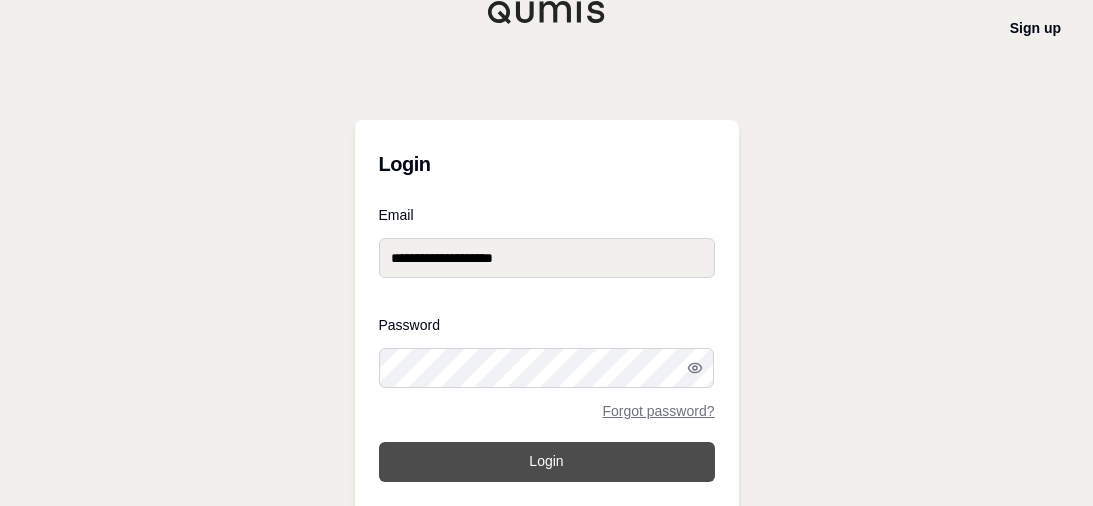 click on "Login" at bounding box center [547, 462] 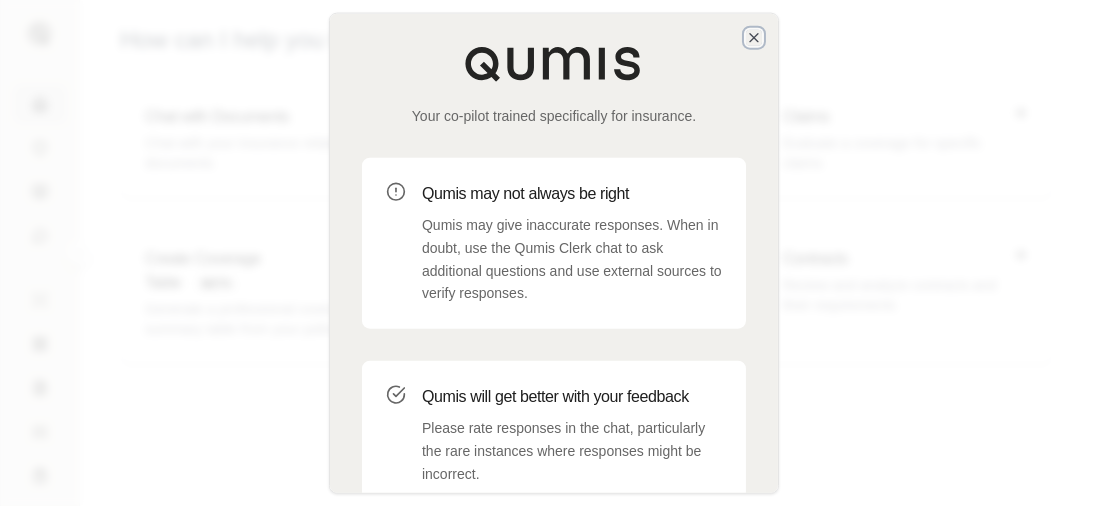 click on "Your co-pilot trained specifically for insurance. Qumis may not always be right Qumis may give inaccurate responses. When in doubt, use the Qumis Clerk chat to ask additional questions and use external sources to verify responses. Qumis will get better with your feedback Please rate responses in the chat, particularly the rare instances where responses might be incorrect. Get Started Close" at bounding box center [554, 253] 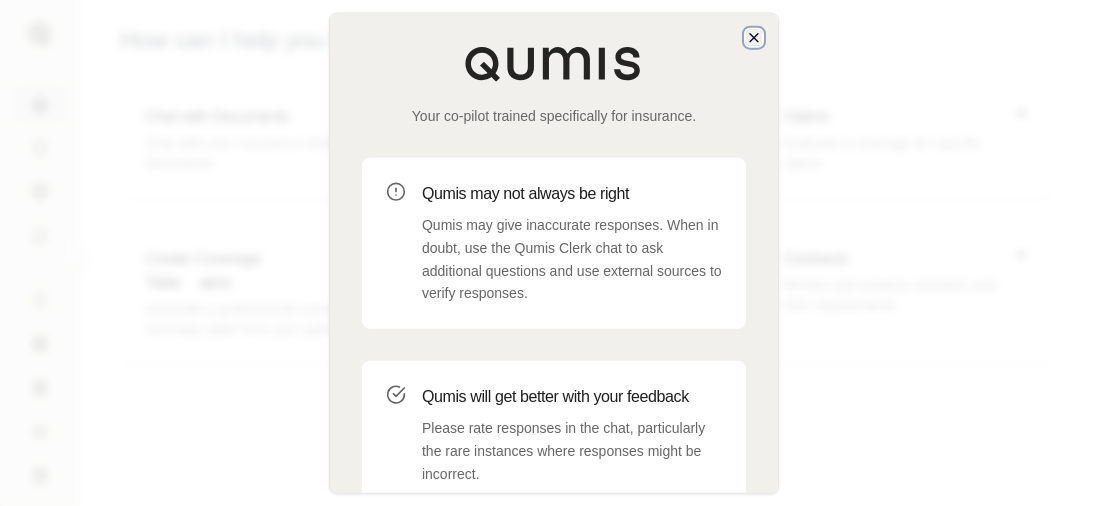 click 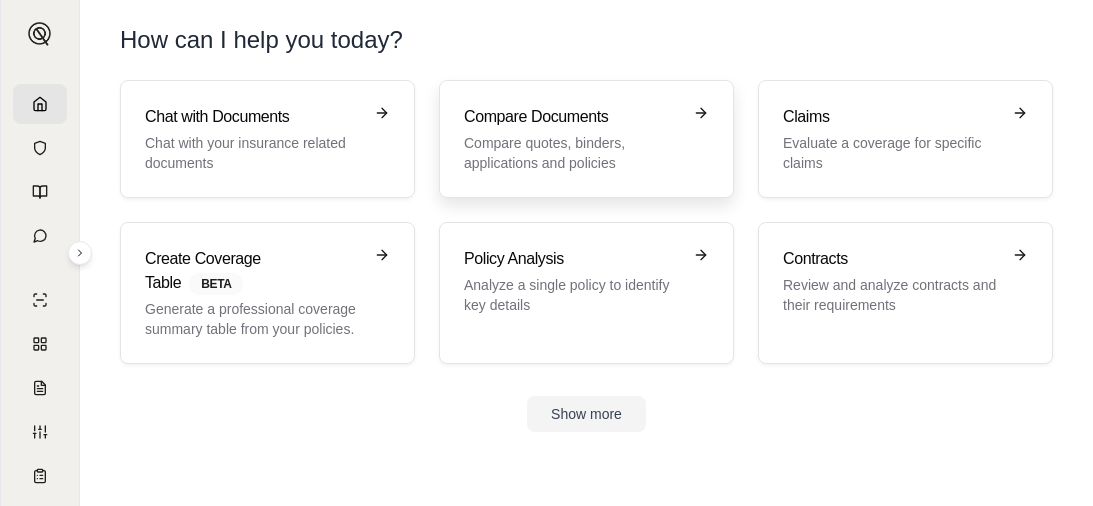 click on "Compare Documents Compare quotes, binders, applications and policies" at bounding box center (586, 139) 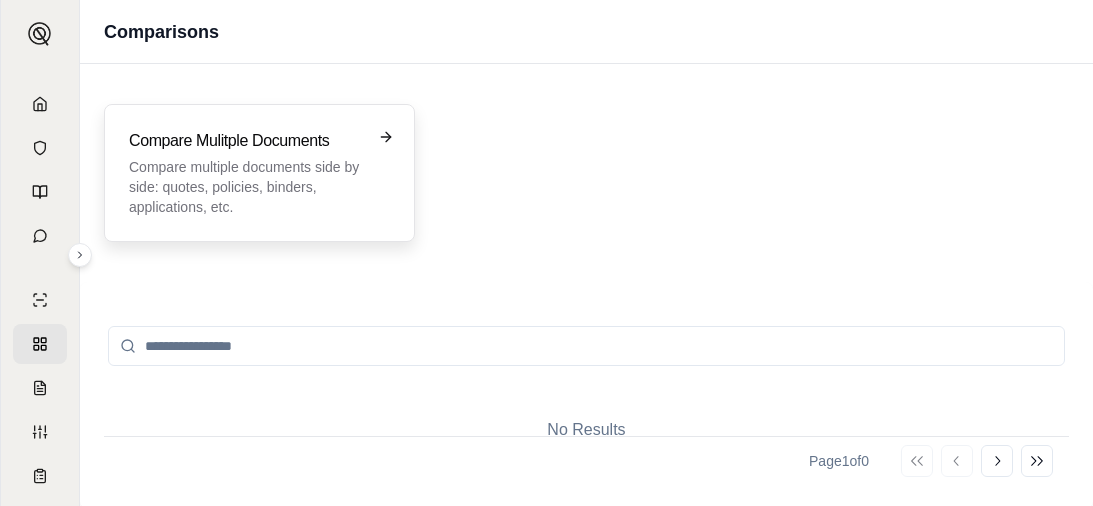 click on "Compare Mulitple Documents" at bounding box center [245, 141] 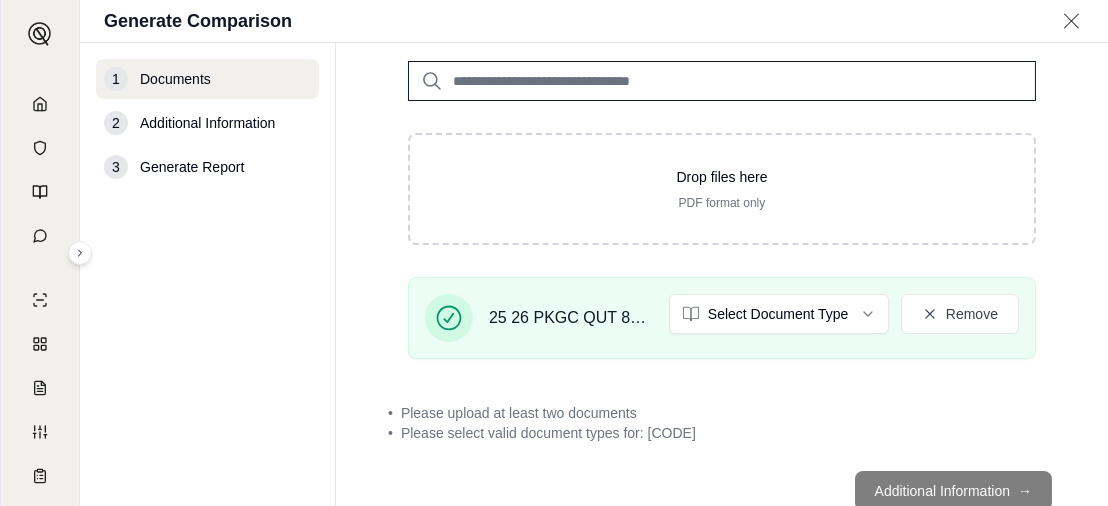 scroll, scrollTop: 199, scrollLeft: 0, axis: vertical 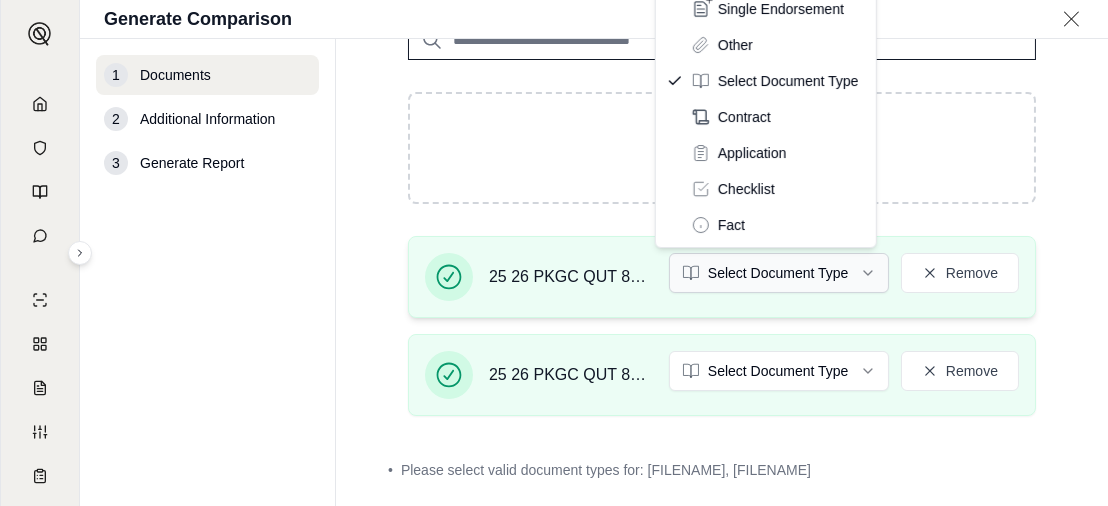 click on ",Central Insurance provides some cyber coverage" at bounding box center [554, 253] 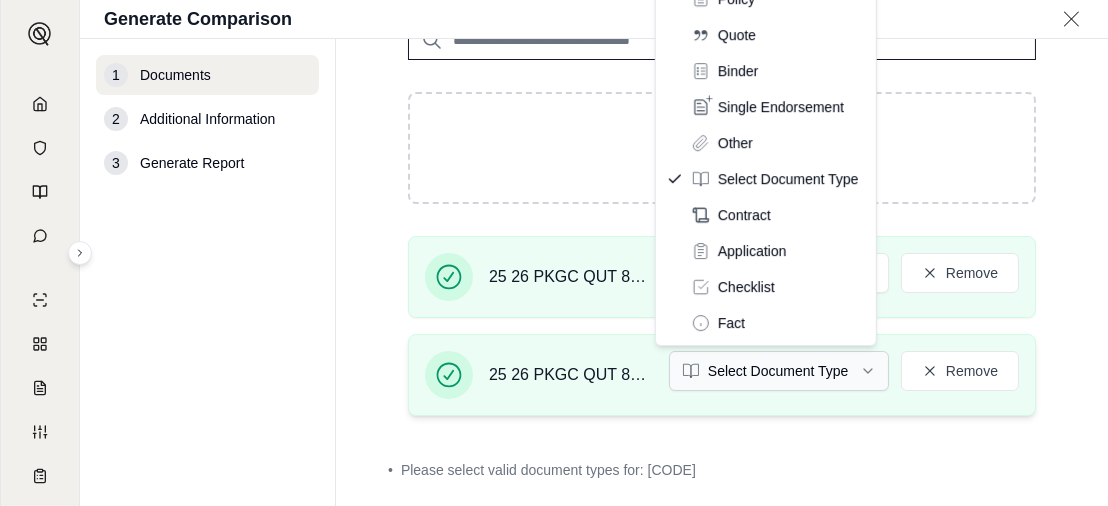 click on "D Generate Comparison 1 Documents 2 Additional Information 3 Generate Report Documents • Upload Policy Related Documents • Up to 1000 pages Drop files here PDF format only 25 26 PKGC QUT 83125 Central.pdf Other Remove 25 26 PKGC QUT 83125 Nationwide.pdf Select Document Type Remove • Please select valid document types for: 25 26 PKGC QUT 83125 Nationwide.pdf Additional Information →
Policy Quote Binder Single Endorsement Other Select Document Type Contract Application Checklist Fact" at bounding box center [554, 253] 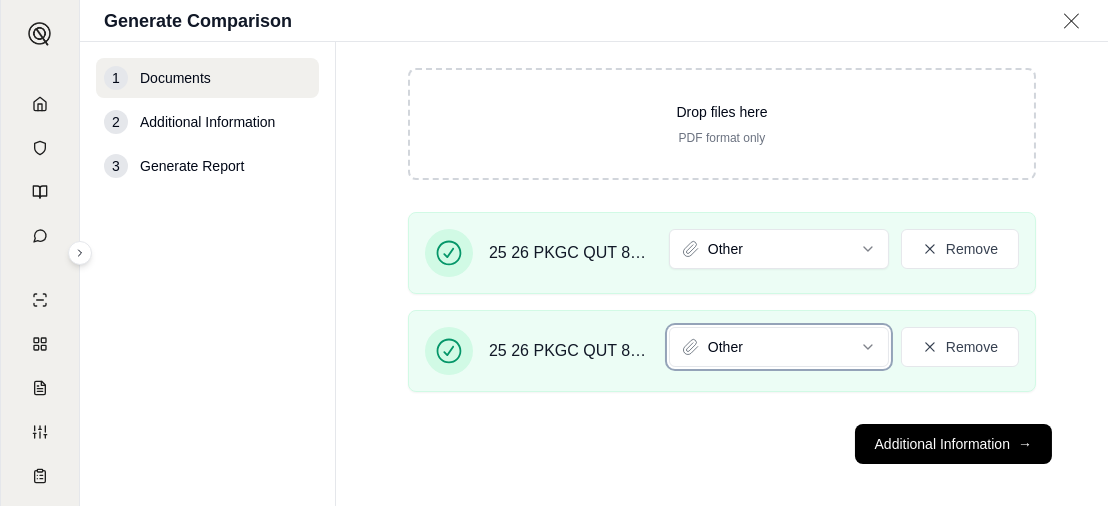 scroll, scrollTop: 238, scrollLeft: 0, axis: vertical 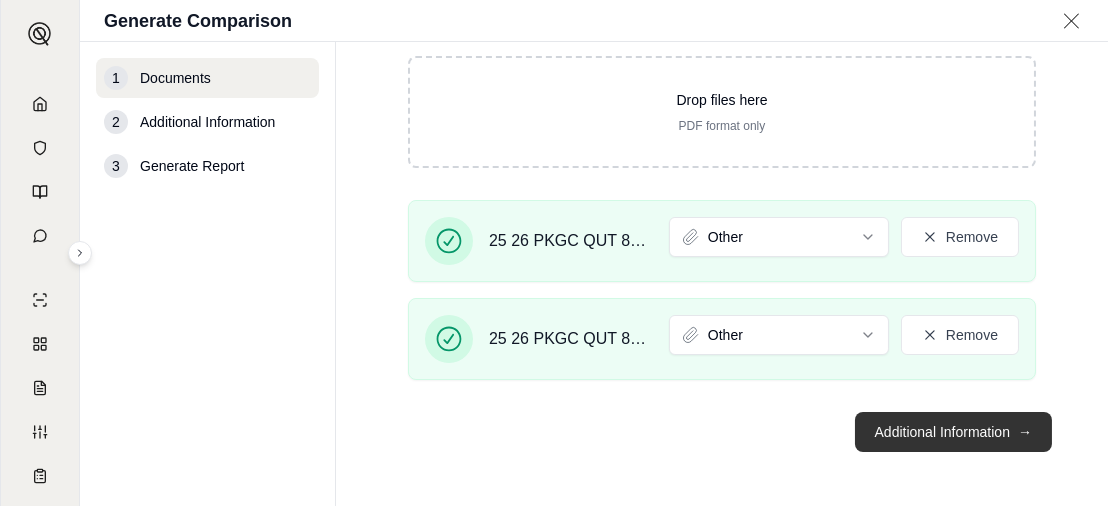 click on "Additional Information →" at bounding box center (953, 432) 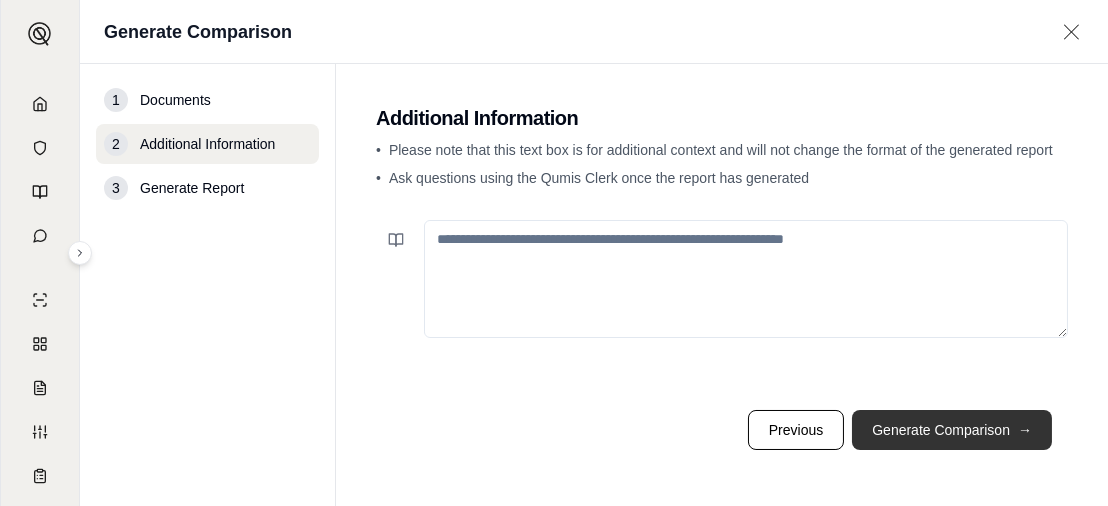 scroll, scrollTop: 0, scrollLeft: 0, axis: both 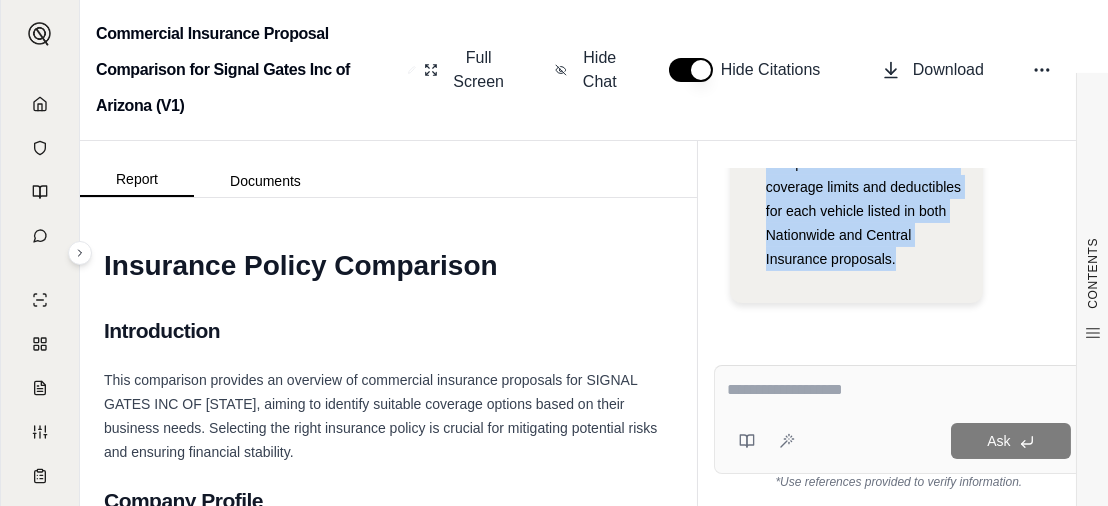 drag, startPoint x: 744, startPoint y: 205, endPoint x: 934, endPoint y: 305, distance: 214.7091 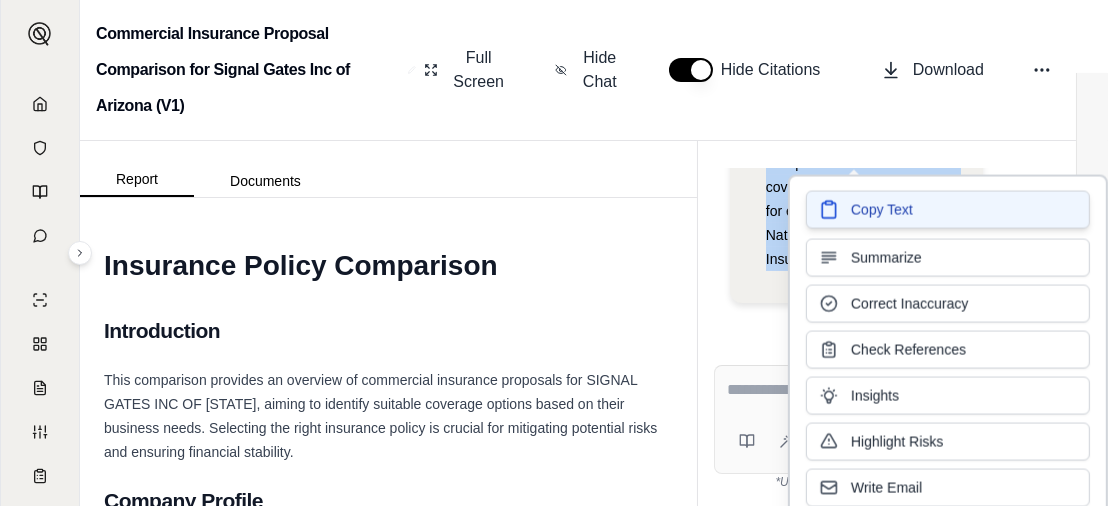 drag, startPoint x: 934, startPoint y: 305, endPoint x: 854, endPoint y: 209, distance: 124.964 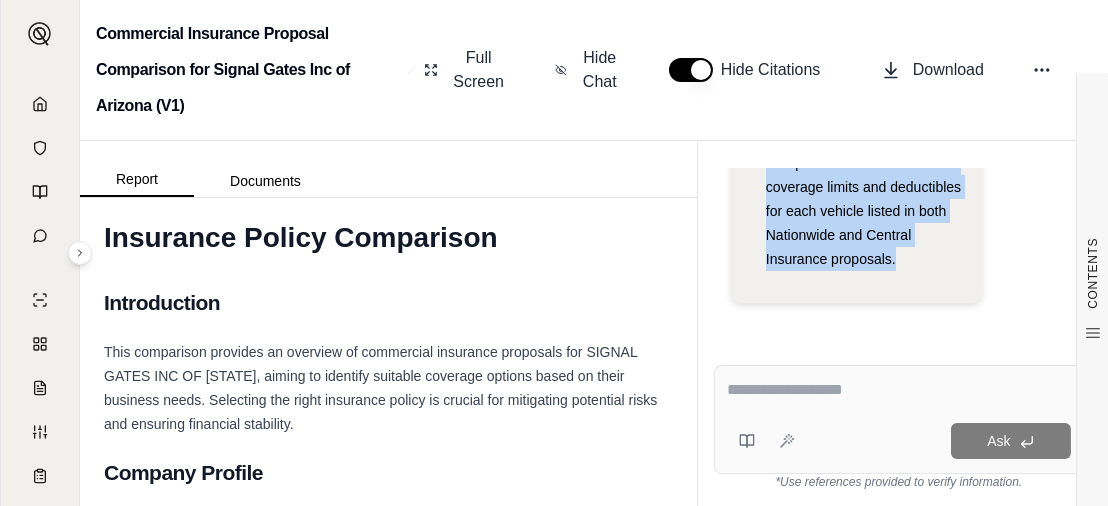 scroll, scrollTop: 0, scrollLeft: 0, axis: both 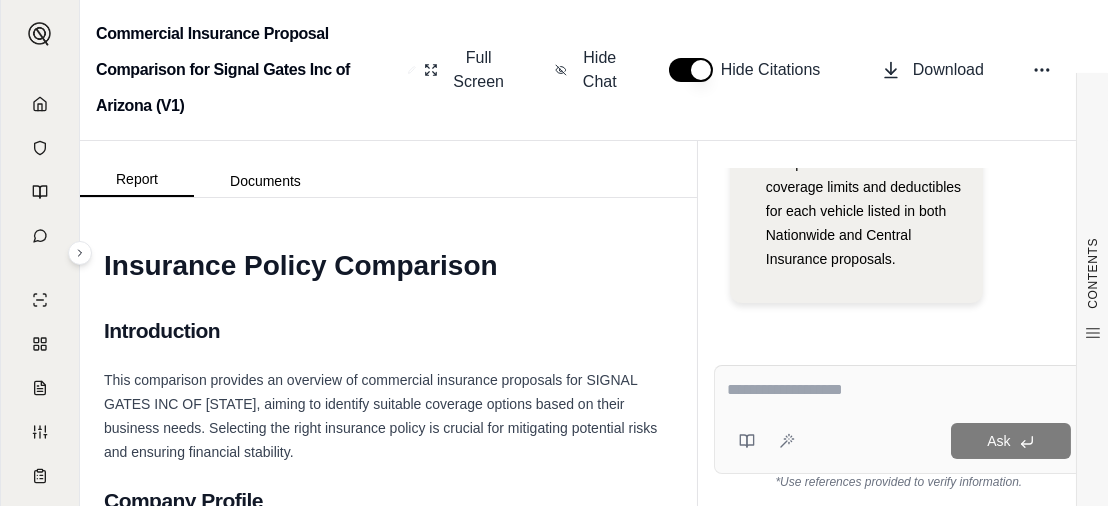 click at bounding box center [899, 390] 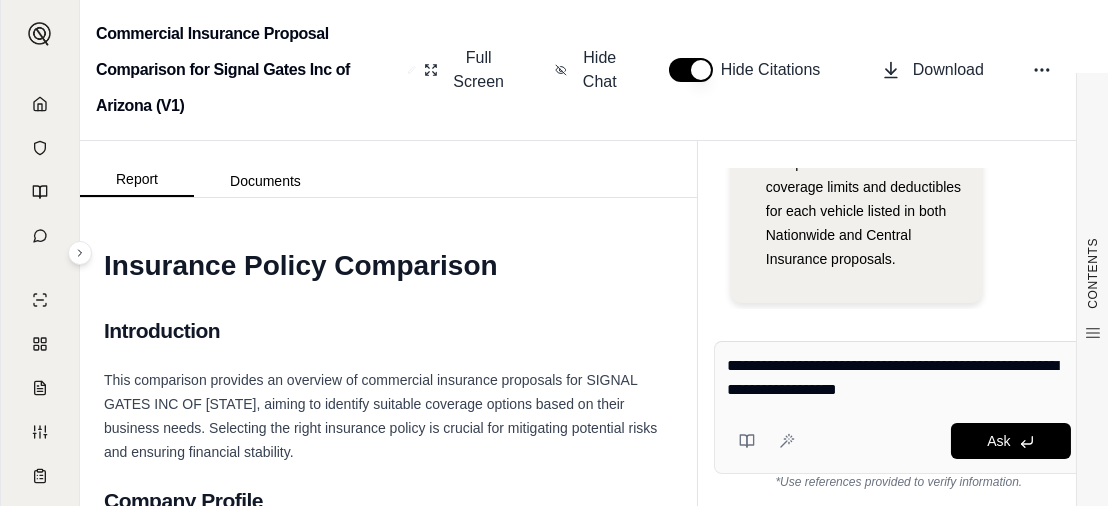 type on "**********" 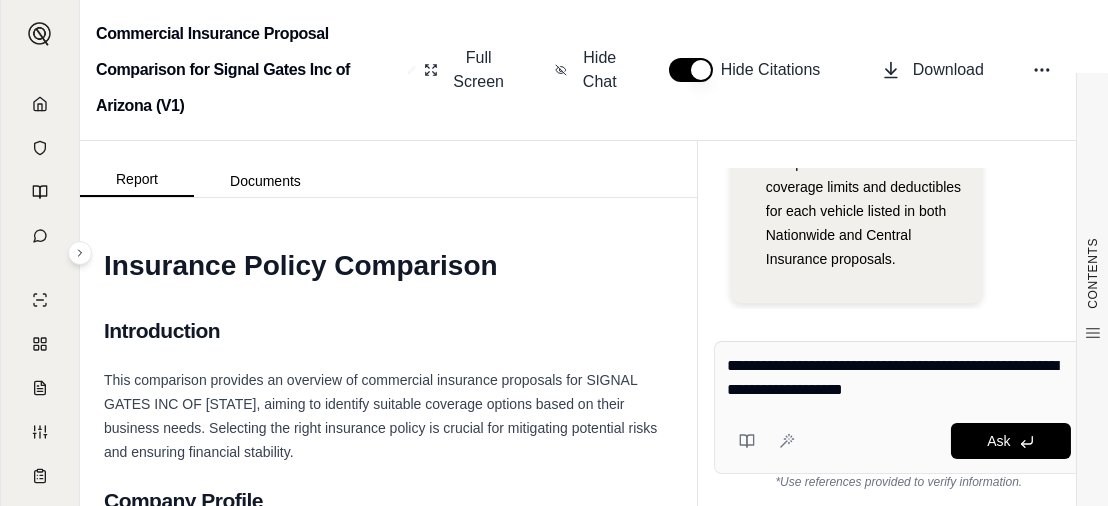 drag, startPoint x: 726, startPoint y: 362, endPoint x: 956, endPoint y: 393, distance: 232.07973 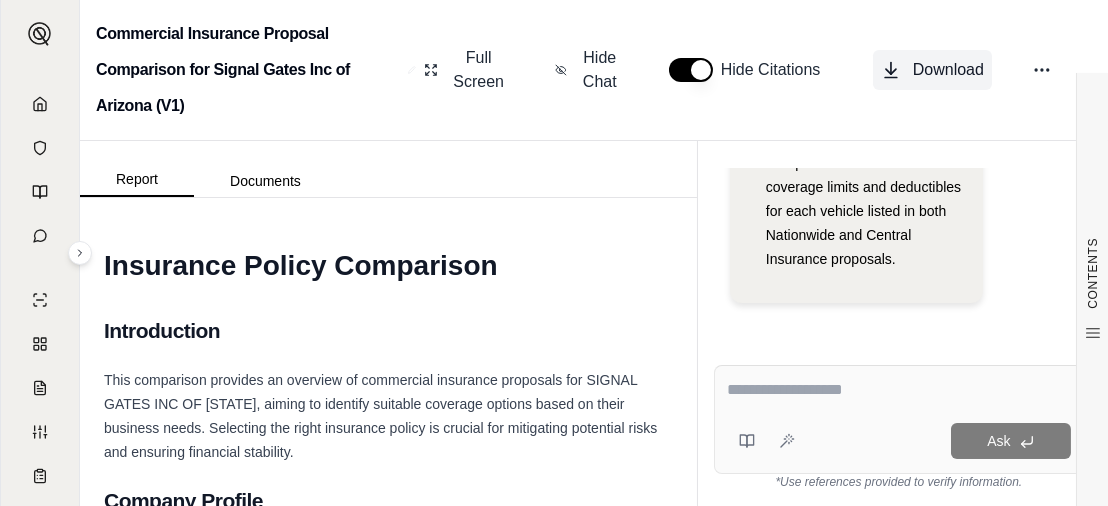 click on "Download" at bounding box center [948, 70] 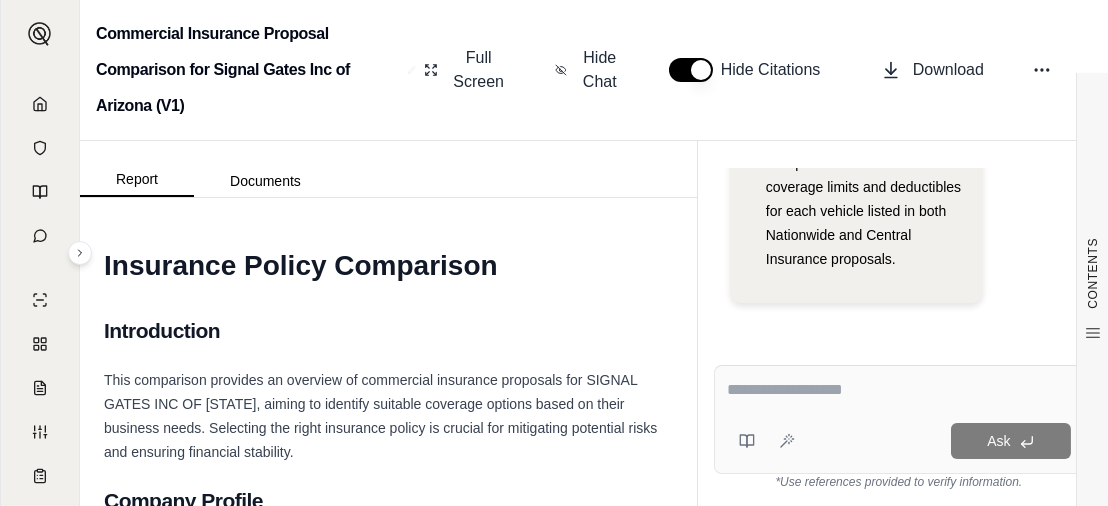 click at bounding box center (899, 390) 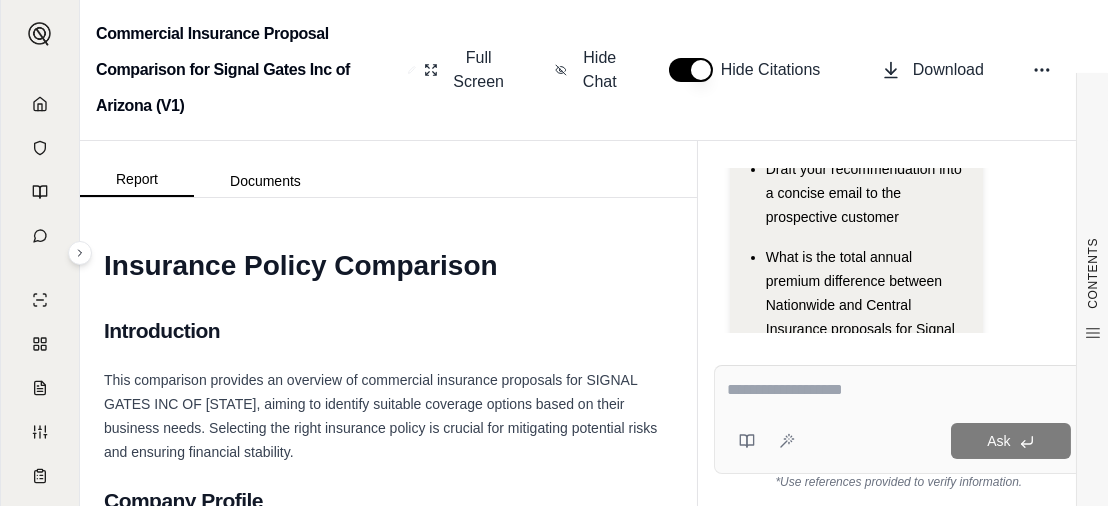 scroll, scrollTop: 286, scrollLeft: 0, axis: vertical 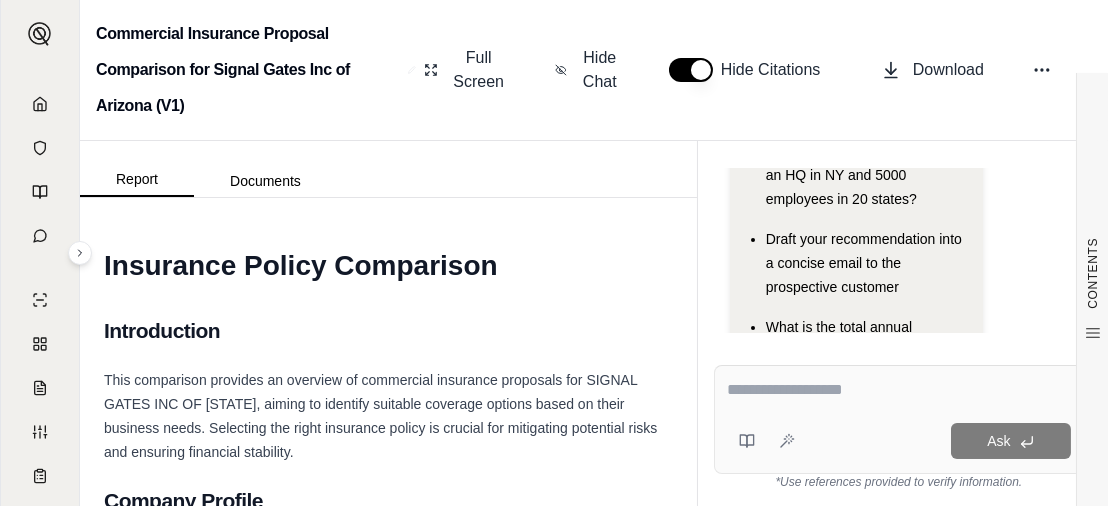 click on "Draft your recommendation into a concise email to the prospective customer" at bounding box center (867, 263) 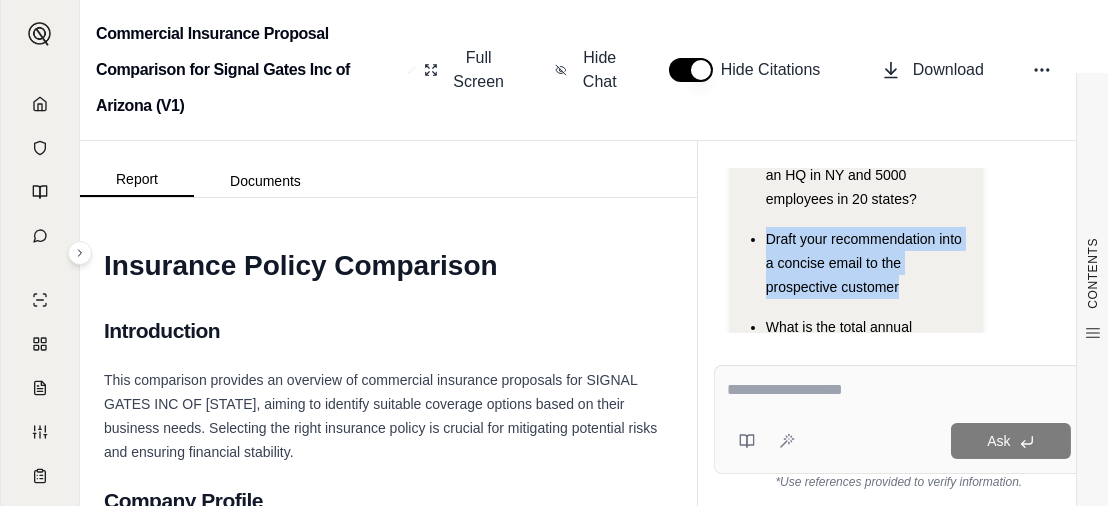 drag, startPoint x: 765, startPoint y: 236, endPoint x: 904, endPoint y: 286, distance: 147.71933 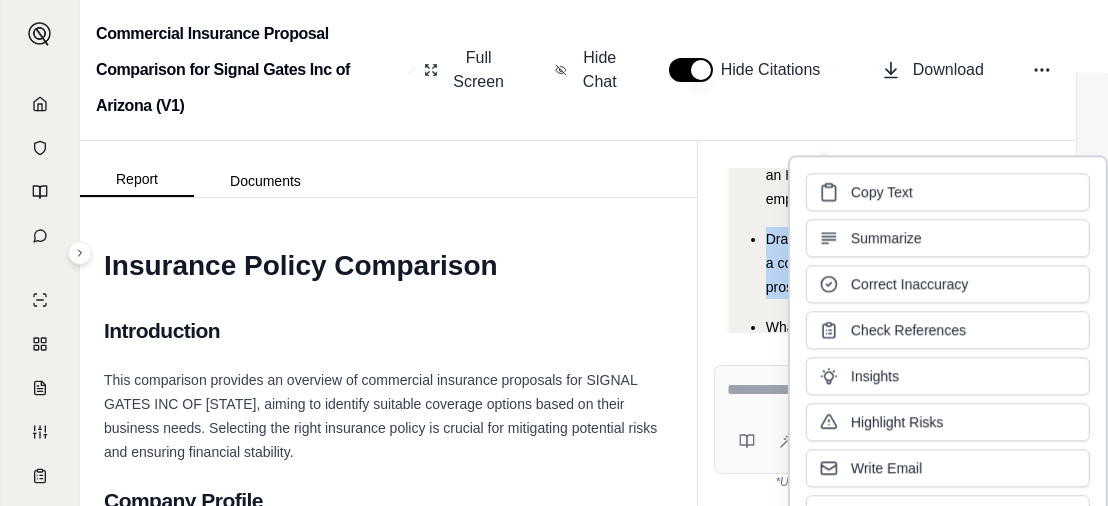 drag, startPoint x: 904, startPoint y: 286, endPoint x: 772, endPoint y: 251, distance: 136.56134 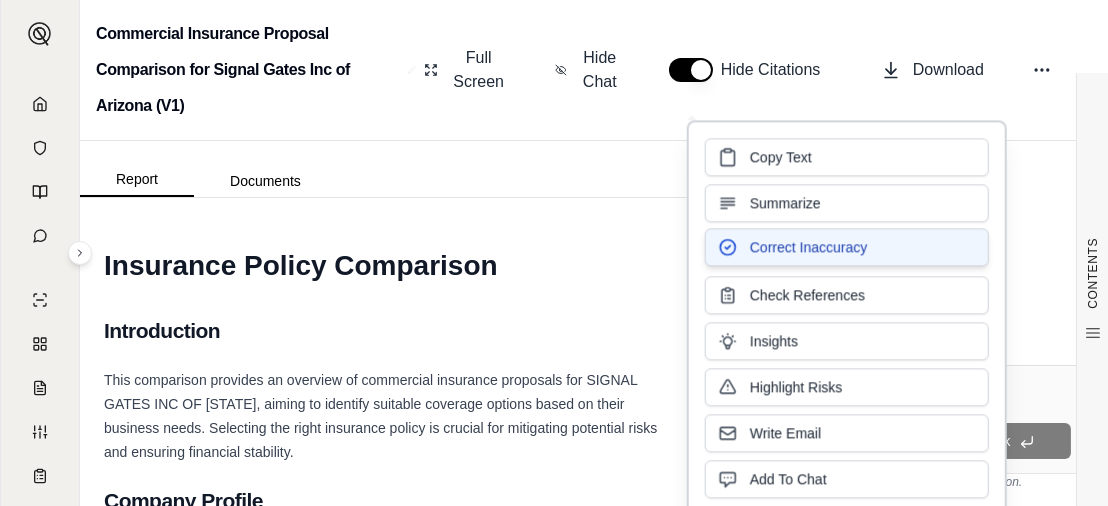 drag, startPoint x: 772, startPoint y: 251, endPoint x: 747, endPoint y: 251, distance: 25 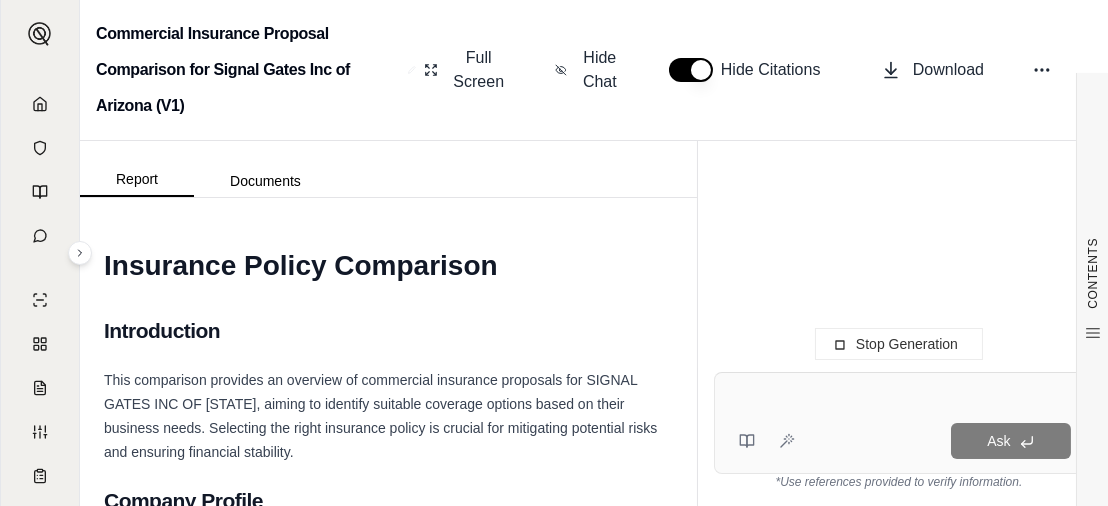 scroll, scrollTop: 1018, scrollLeft: 0, axis: vertical 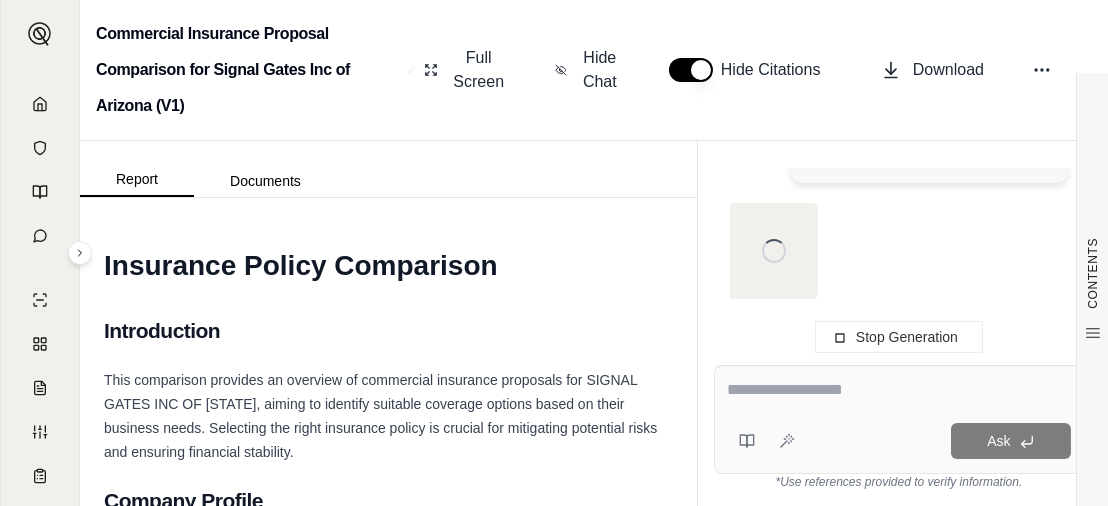 click at bounding box center (899, 390) 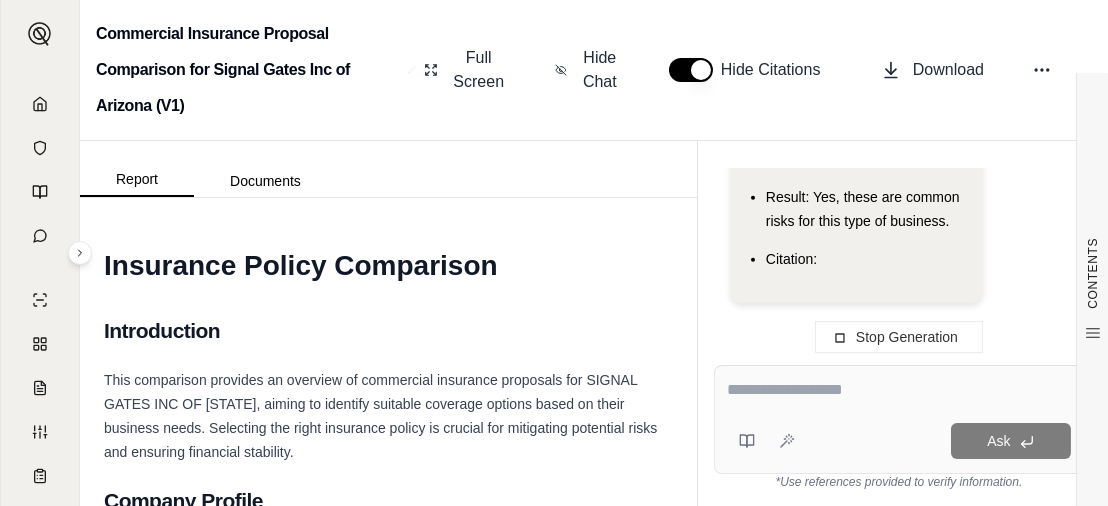 drag, startPoint x: 754, startPoint y: 386, endPoint x: 726, endPoint y: 383, distance: 28.160255 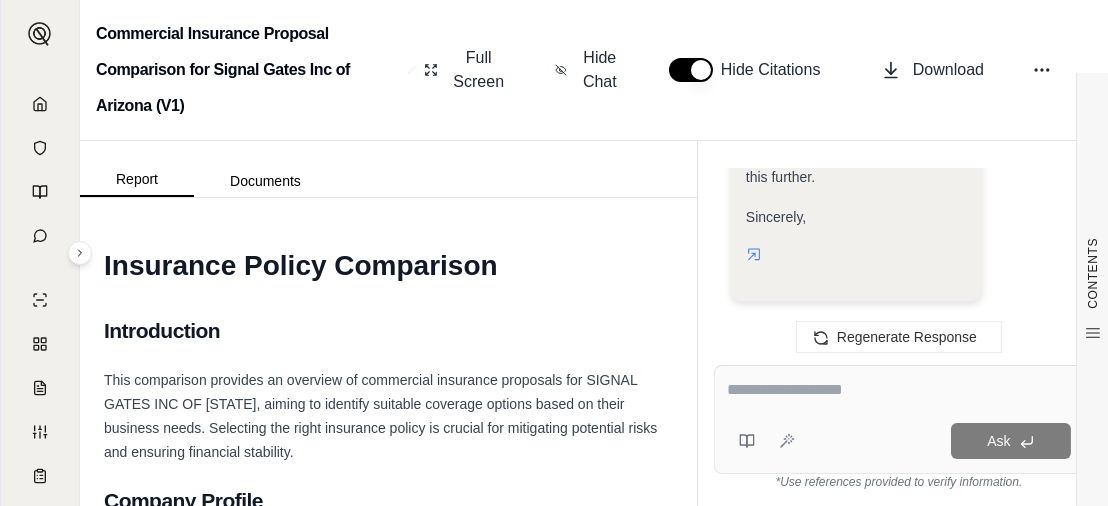 scroll, scrollTop: 12981, scrollLeft: 0, axis: vertical 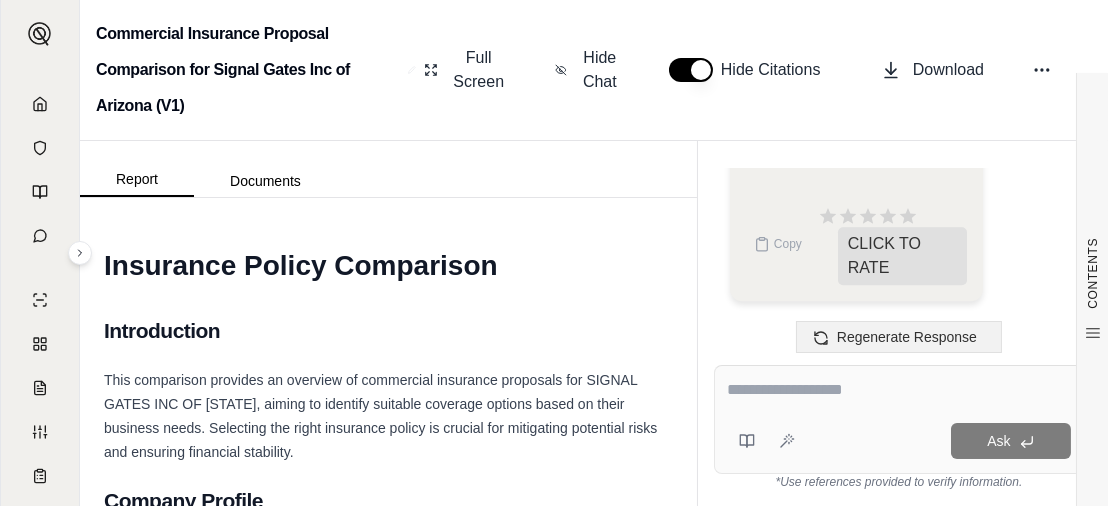 click on "Regenerate Response" at bounding box center [907, 337] 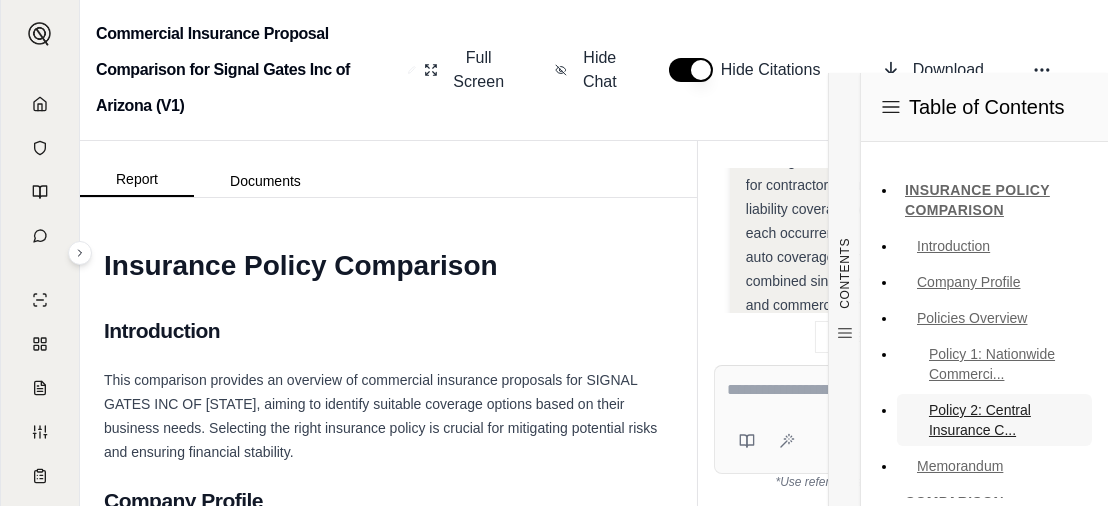 scroll, scrollTop: 6928, scrollLeft: 0, axis: vertical 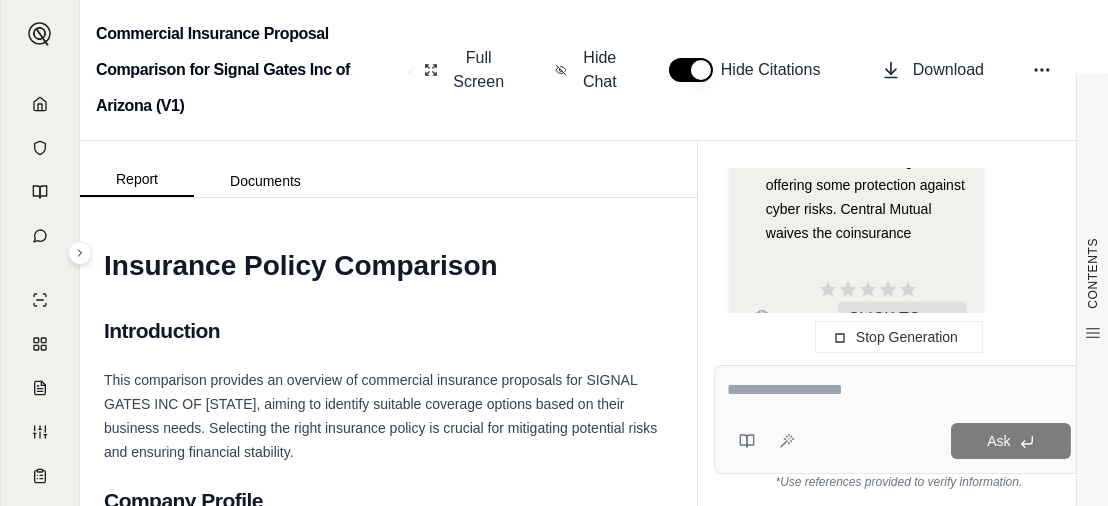 click at bounding box center (899, 390) 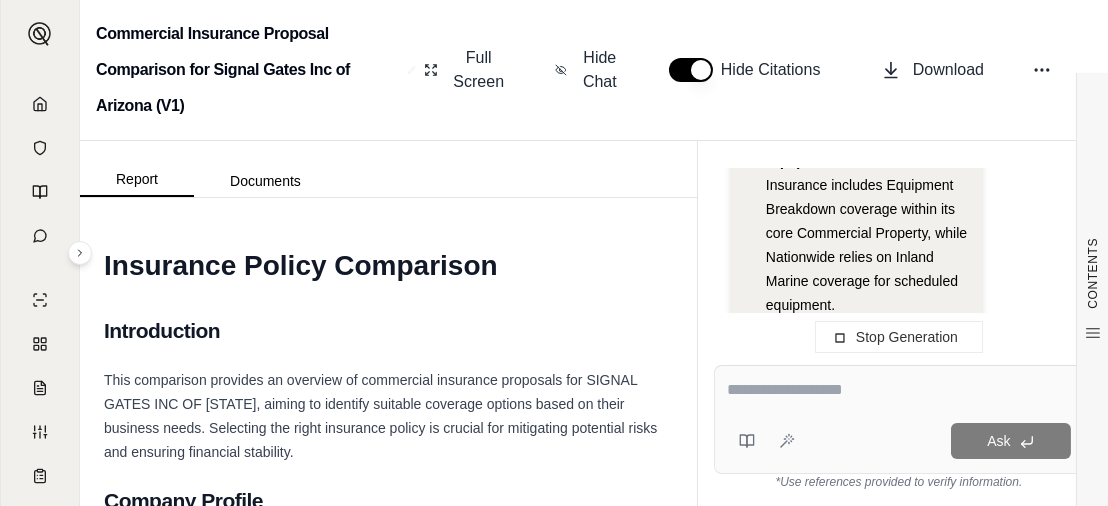 scroll, scrollTop: 13080, scrollLeft: 0, axis: vertical 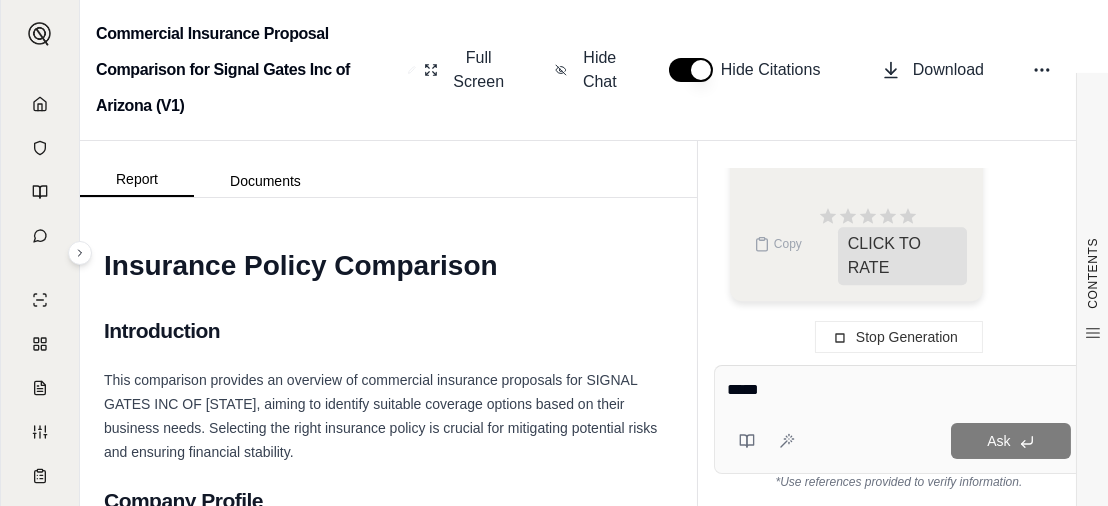 type on "******" 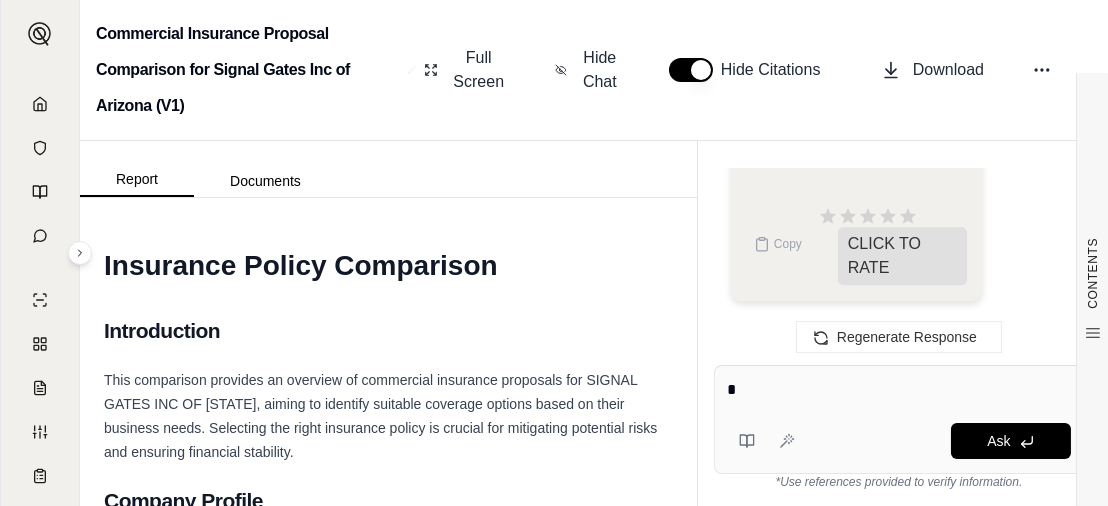 scroll, scrollTop: 13080, scrollLeft: 0, axis: vertical 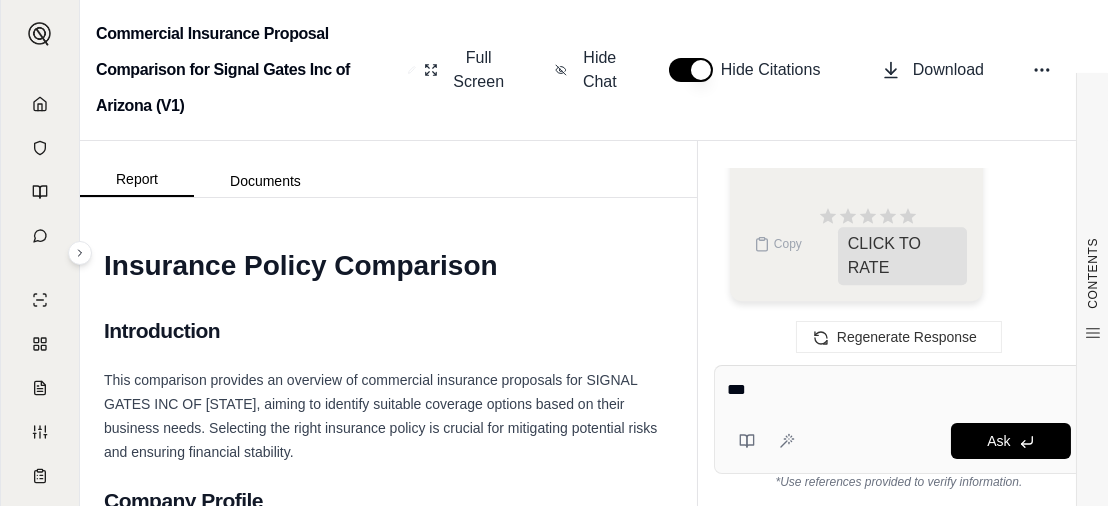 type on "***" 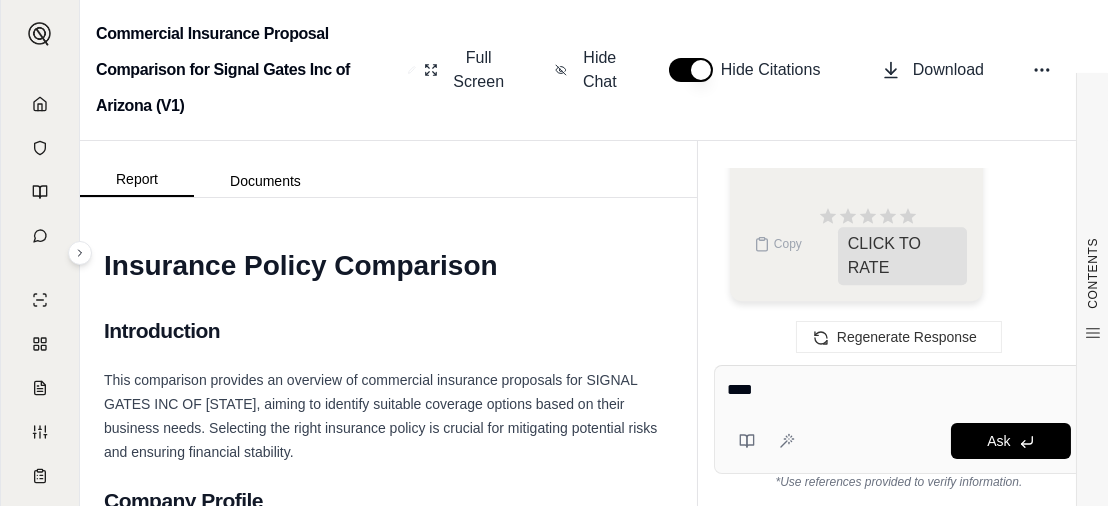 scroll, scrollTop: 13080, scrollLeft: 0, axis: vertical 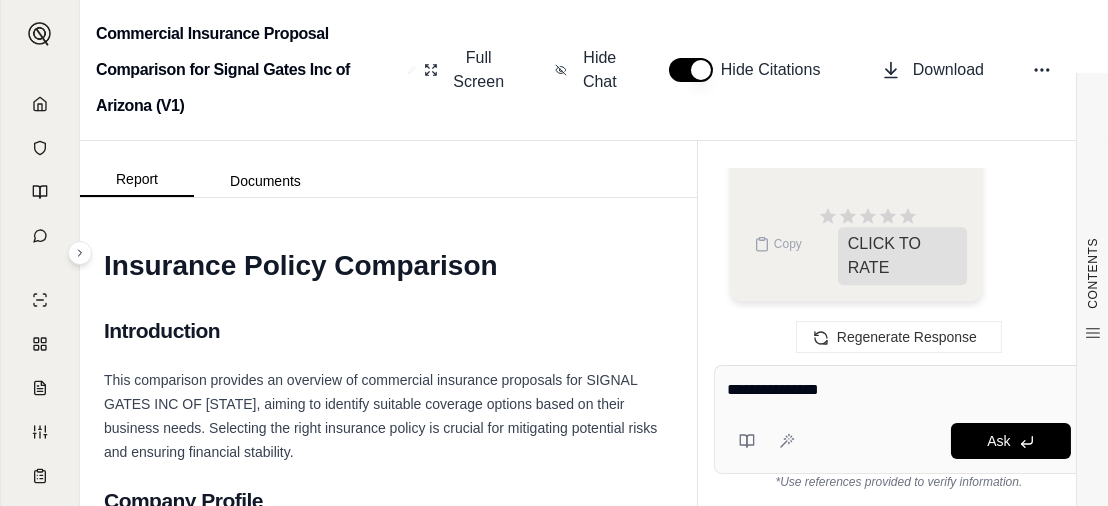 type on "**********" 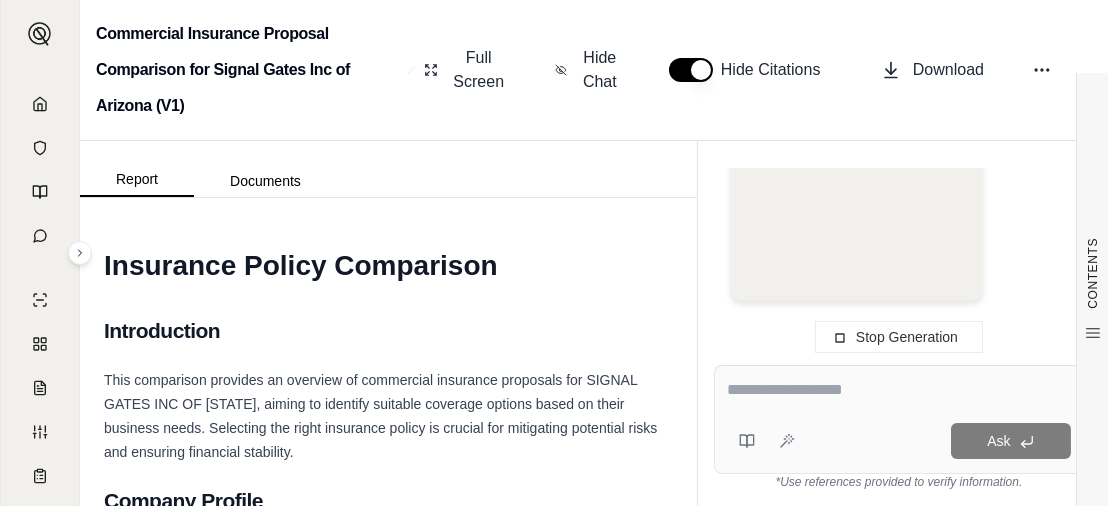 scroll, scrollTop: 22864, scrollLeft: 0, axis: vertical 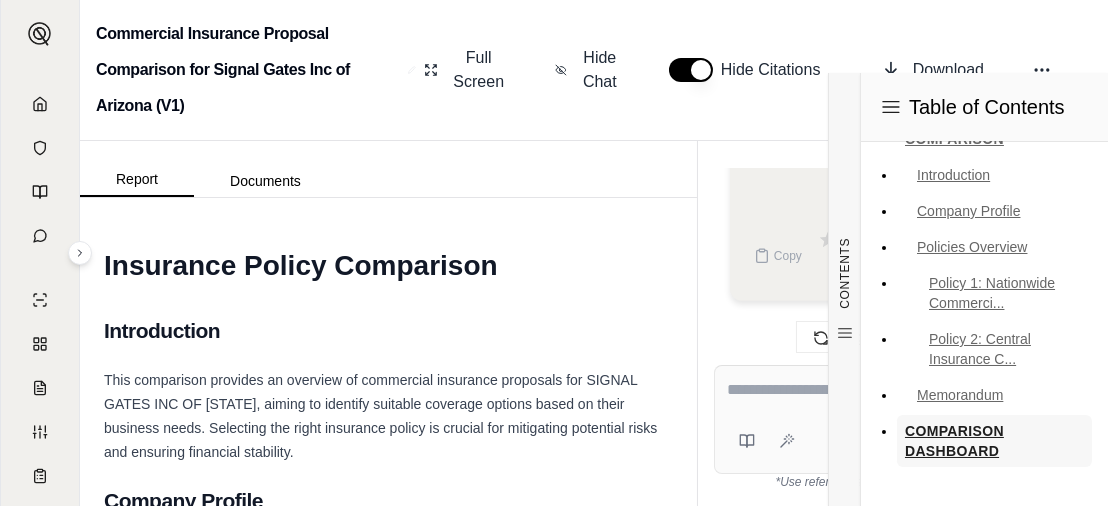 click on "COMPARISON DASHBOARD" at bounding box center [994, 441] 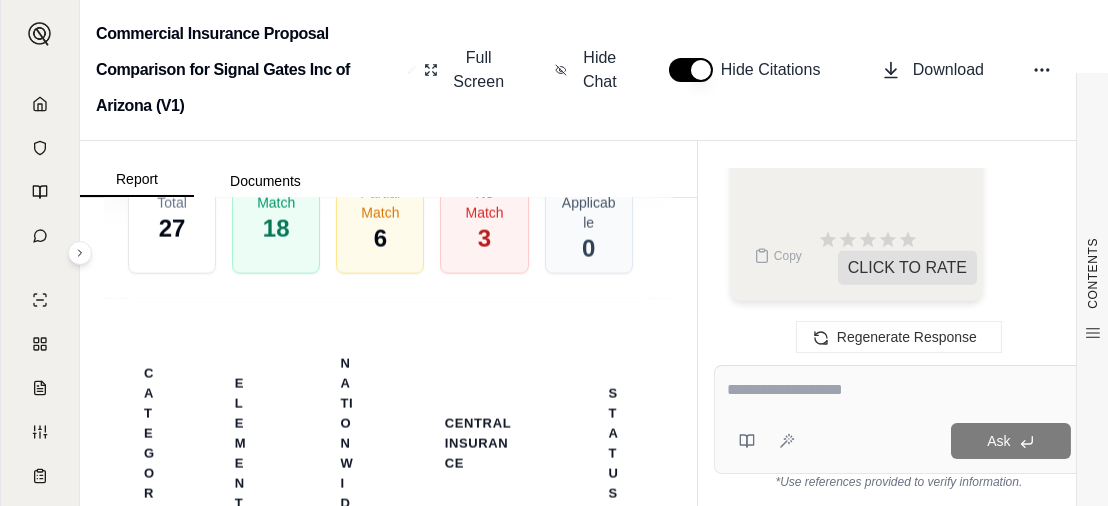 scroll, scrollTop: 7914, scrollLeft: 0, axis: vertical 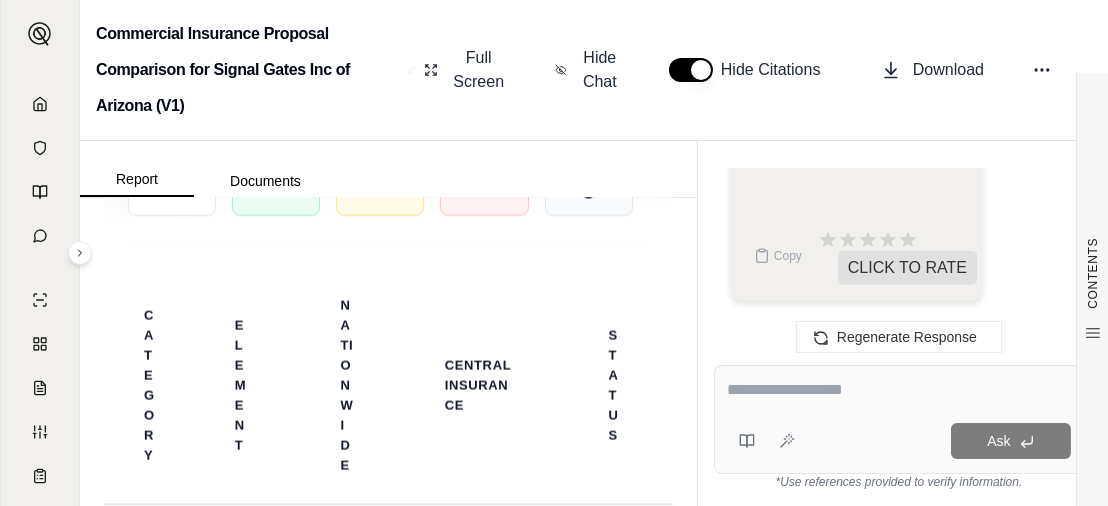 click on "Download Excel" at bounding box center [464, -16] 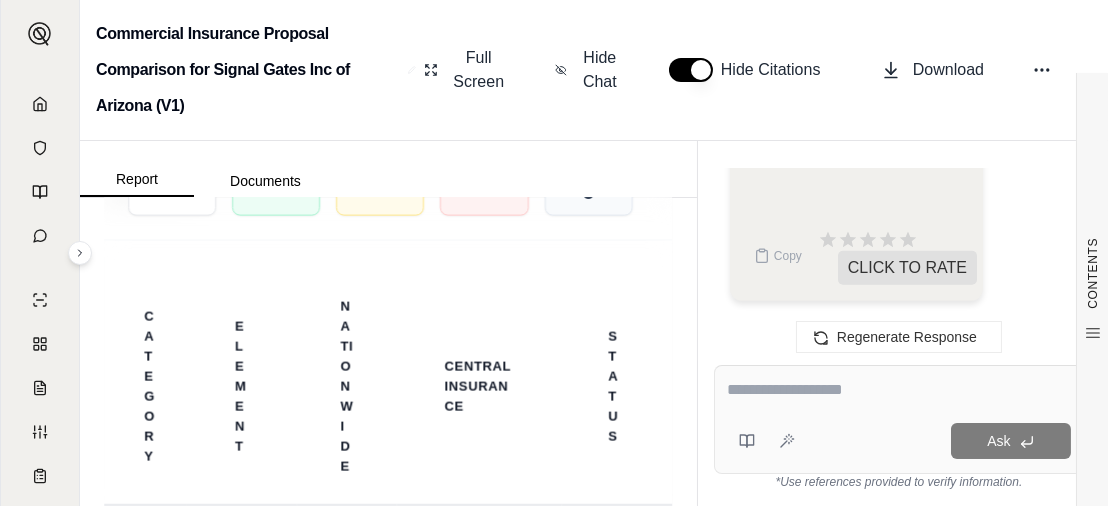 click on "Analysis:
Okay, the user wants me to provide a table comparison of the two insurance policies. I will use the information I gathered in the previous steps to create a table that highlights the key differences and similarities between the Nationwide and Central Insurance proposals.
Here's the plan:
Identify the most important comparison points (coverage limits, premiums, key exclusions, etc.).
Create a table with columns for "Category," "Element," "Nationwide," "Central Insurance," and "Notes."
Populate the table with the relevant information from the source documents, including citations.
Add notes to highlight significant differences or similarities.
Here's the table comparison:
Answer:
Category Element Nationwide Central Insurance Notes General Total Premium $[PRICE]  $[PRICE]  Central Insurance is less expensive Commercial Auto Liability Limit [PRICE]  [PRICE]  Limits are the same Medical Payments Not Specified $[PRICE]  Central Insurance provides $[PRICE] for Medical Payments" at bounding box center [899, -4405] 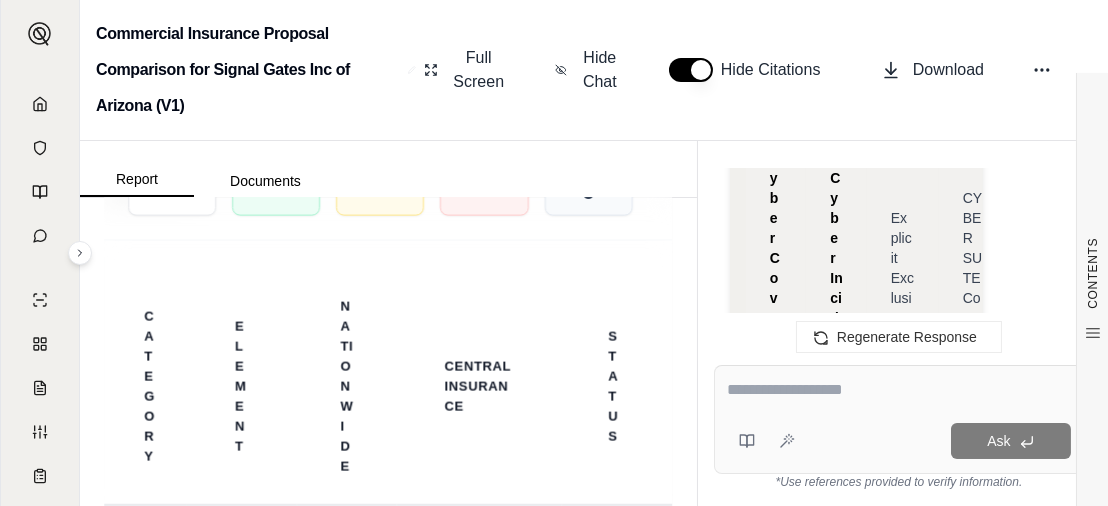 scroll, scrollTop: 19738, scrollLeft: 0, axis: vertical 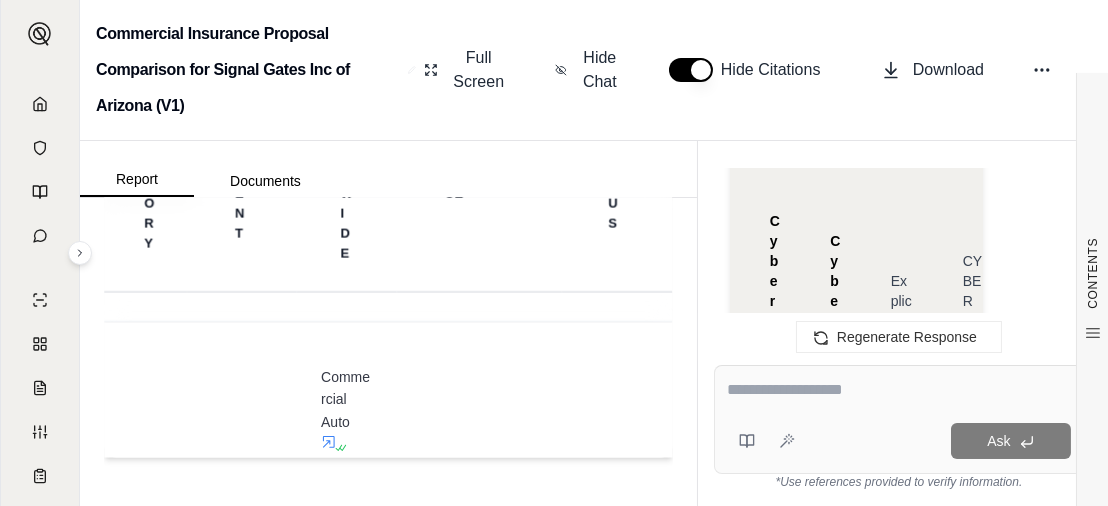 click at bounding box center [899, 390] 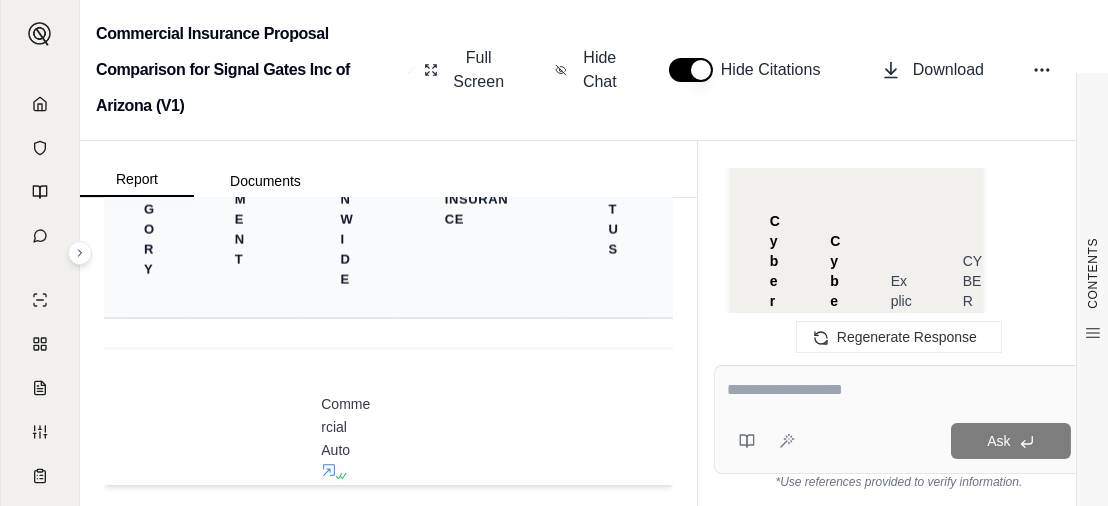 scroll, scrollTop: 8012, scrollLeft: 0, axis: vertical 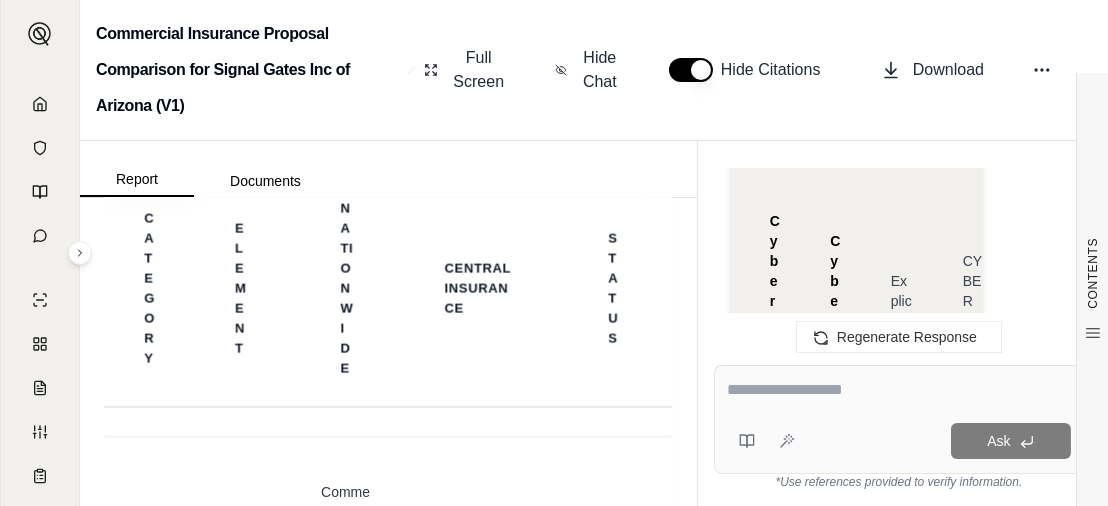 click at bounding box center (899, 390) 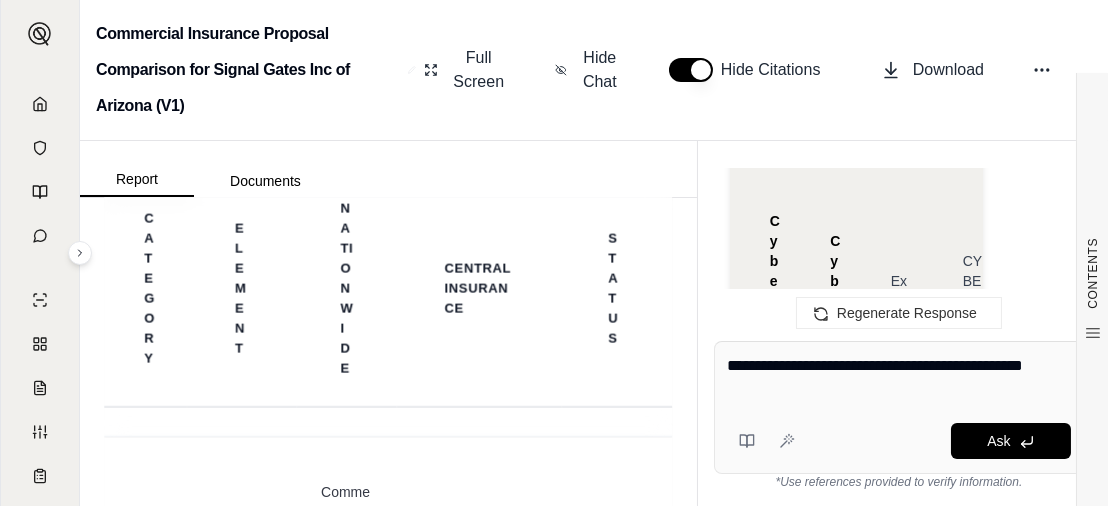 type on "**********" 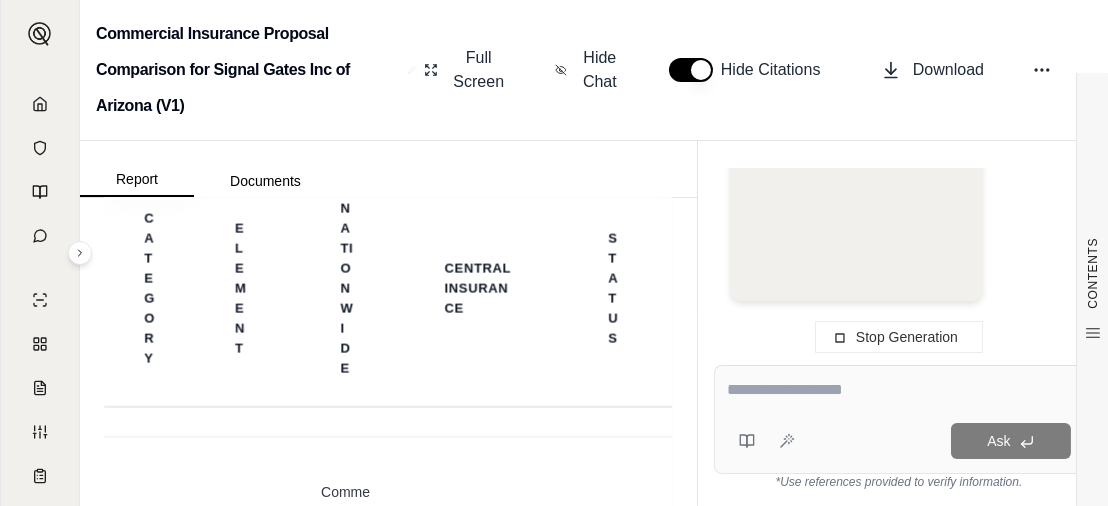 scroll, scrollTop: 35148, scrollLeft: 0, axis: vertical 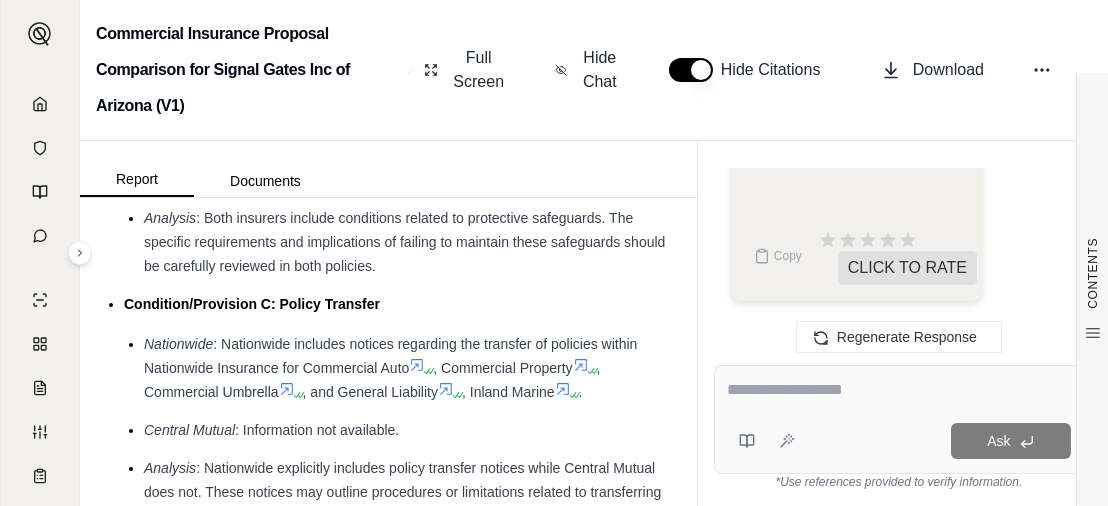 click on ": The Commercial Property policy includes "Protective Safeguard Endorsement Advisory Notice To Policyholders"" at bounding box center [379, 58] 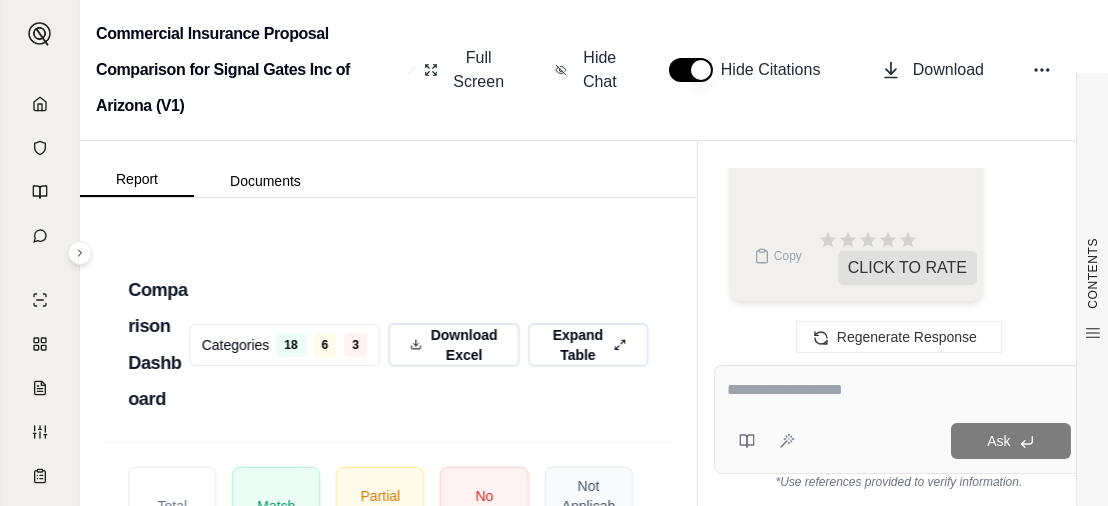 scroll, scrollTop: 7613, scrollLeft: 0, axis: vertical 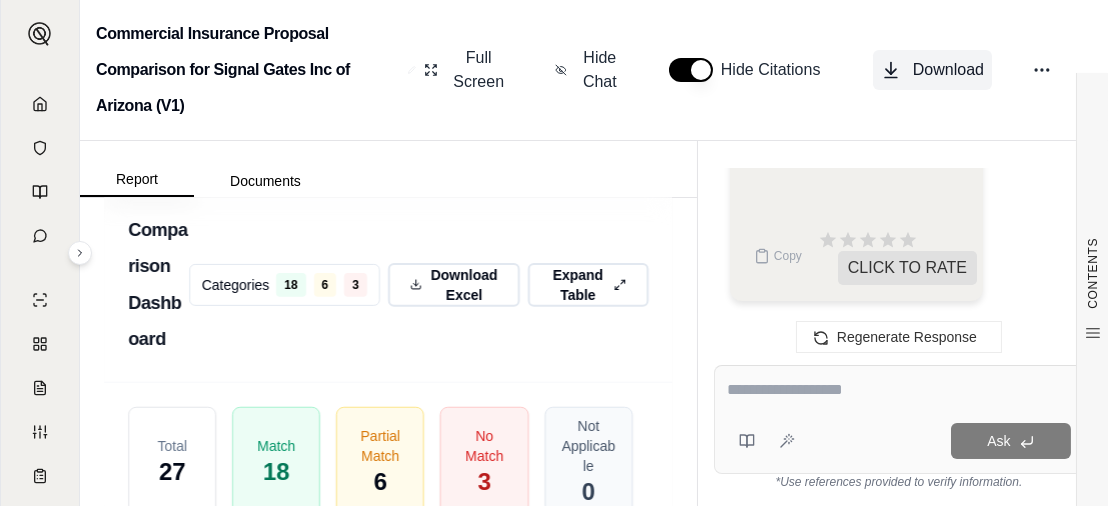 click on "Download" at bounding box center [948, 70] 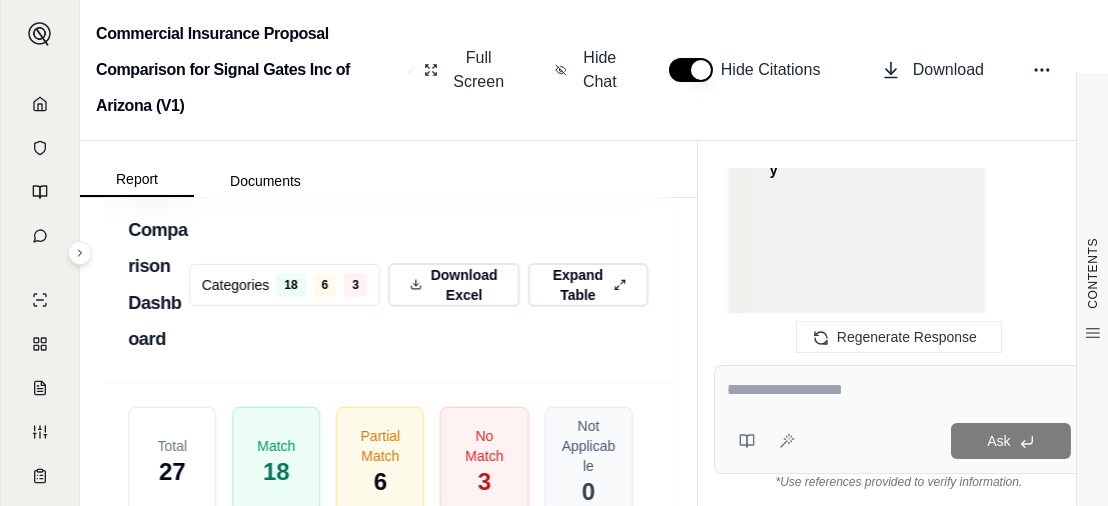 scroll, scrollTop: 26996, scrollLeft: 0, axis: vertical 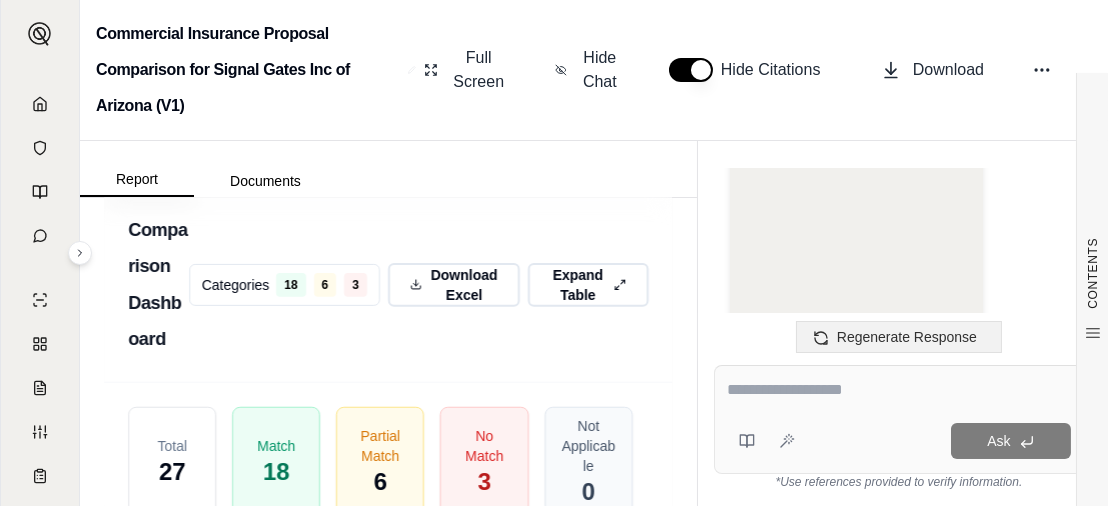 click on "Regenerate Response" at bounding box center [907, 337] 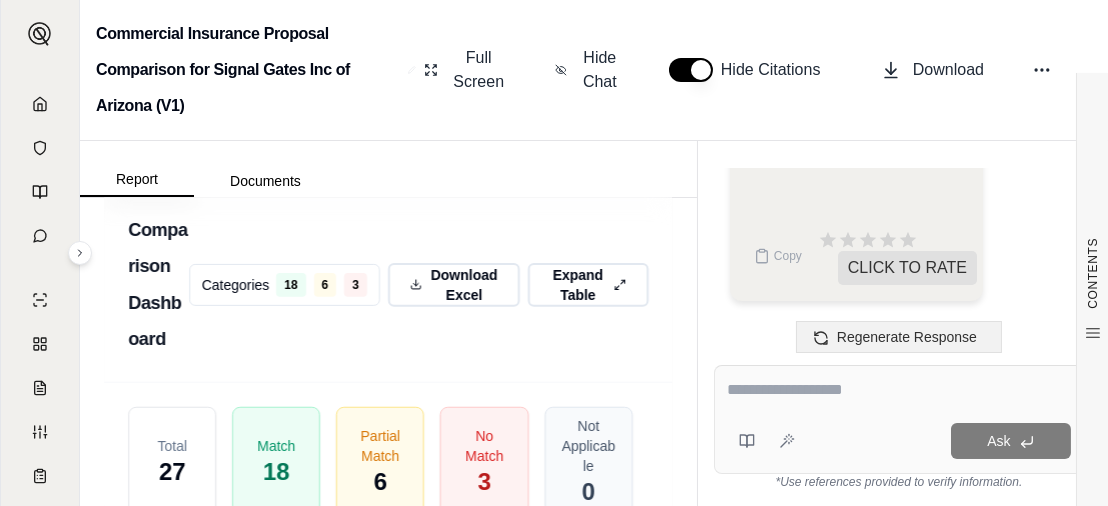scroll, scrollTop: 35396, scrollLeft: 0, axis: vertical 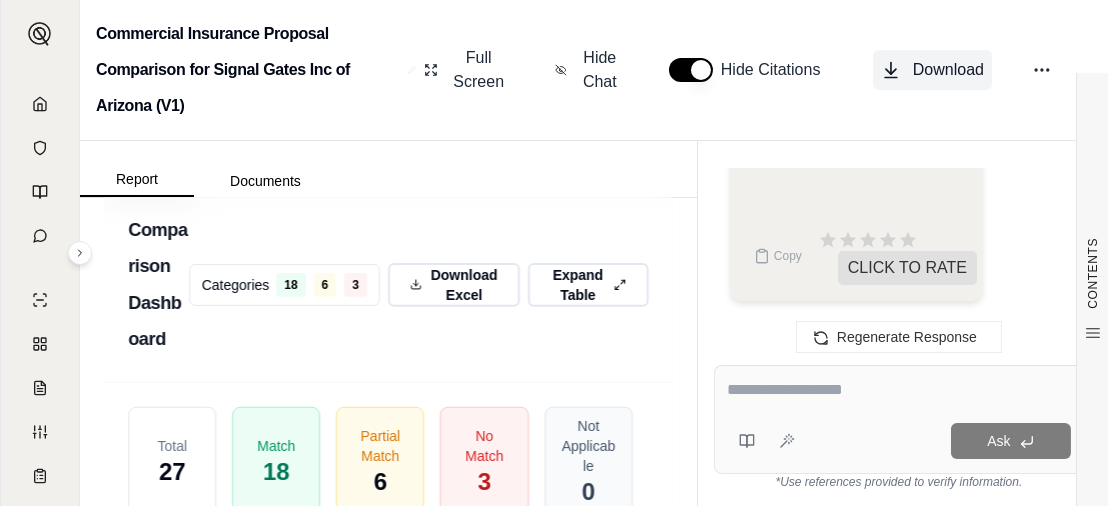 click on "Download" at bounding box center (948, 70) 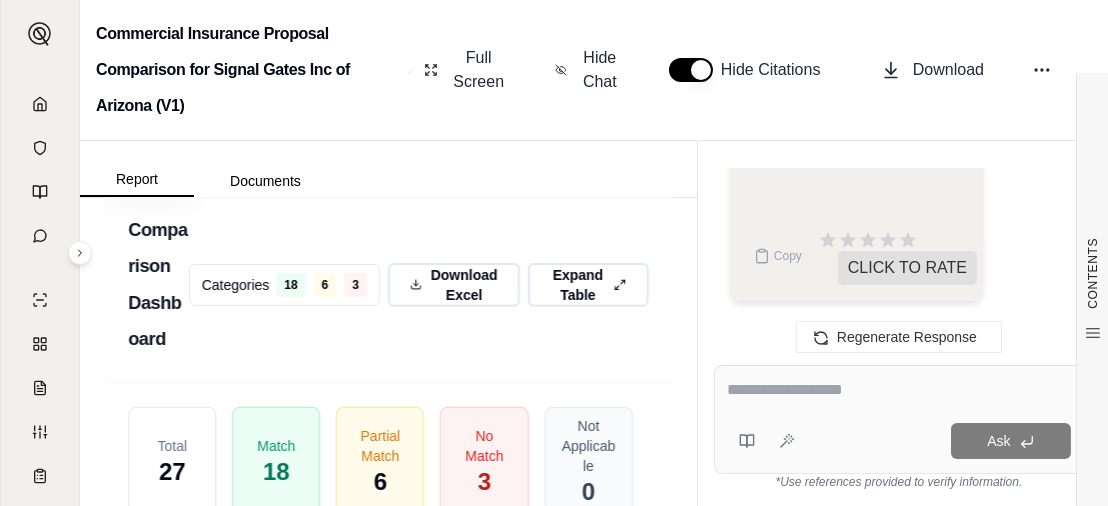 click at bounding box center (899, 390) 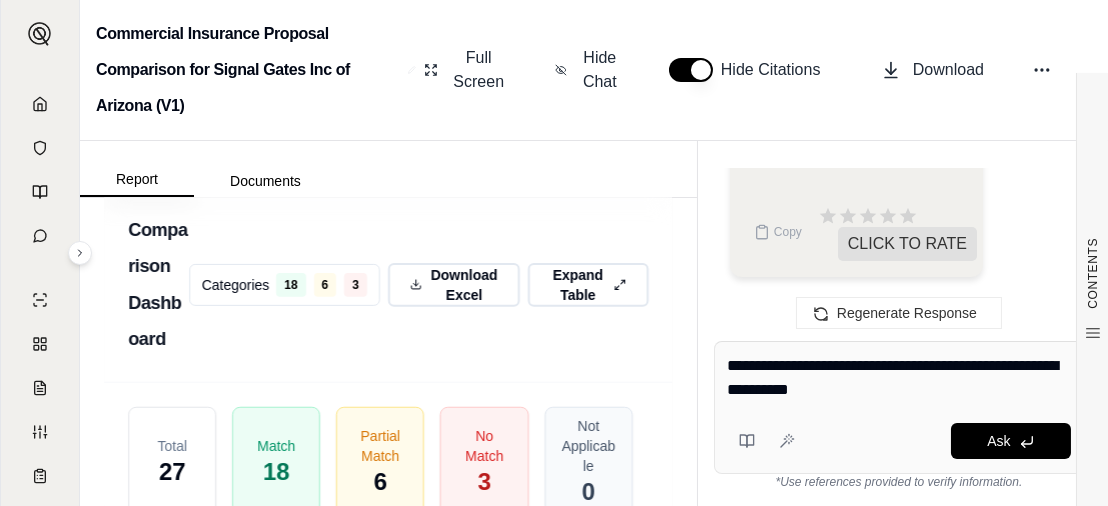 type on "**********" 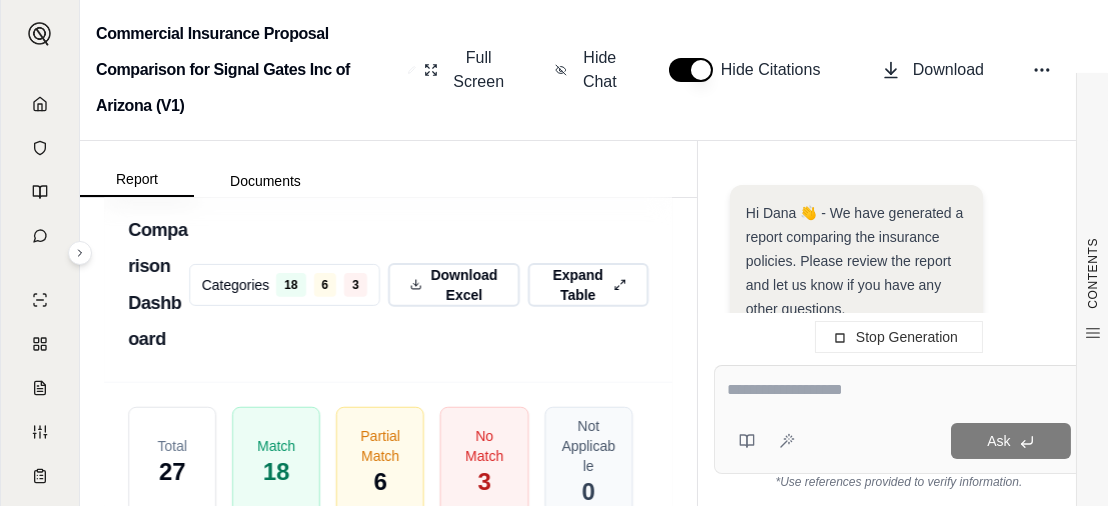 scroll, scrollTop: 0, scrollLeft: 0, axis: both 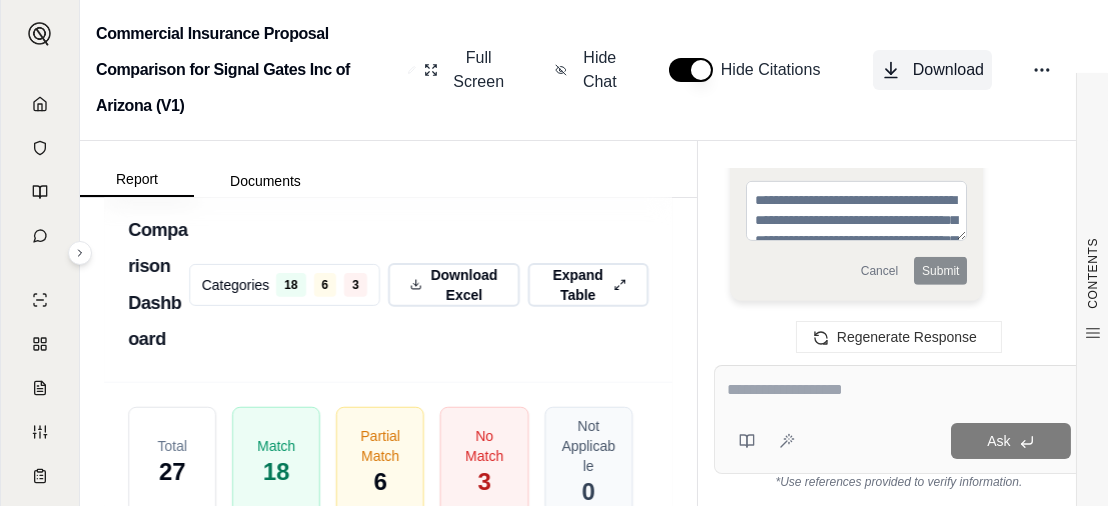 click on "Download" at bounding box center (948, 70) 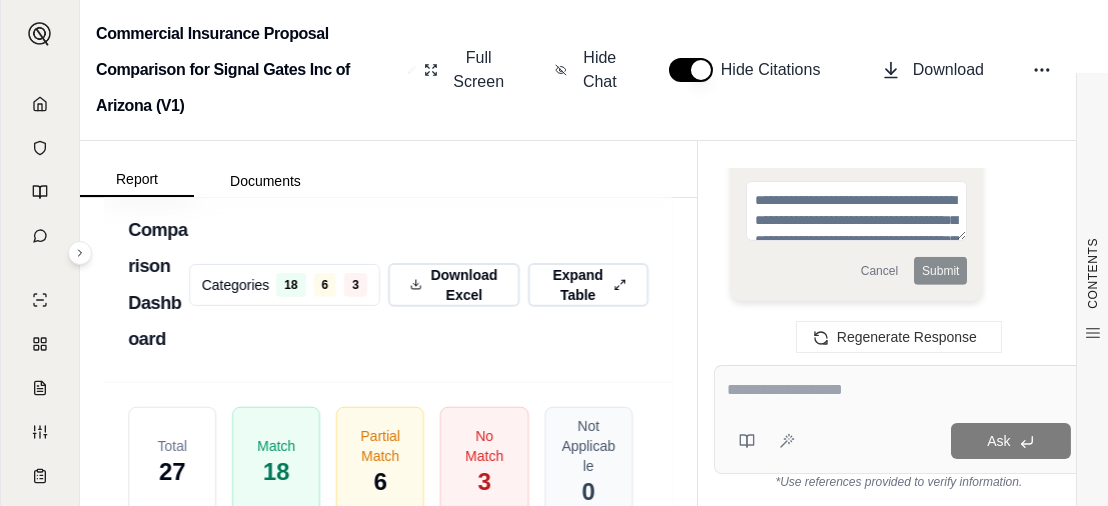 click at bounding box center [899, 390] 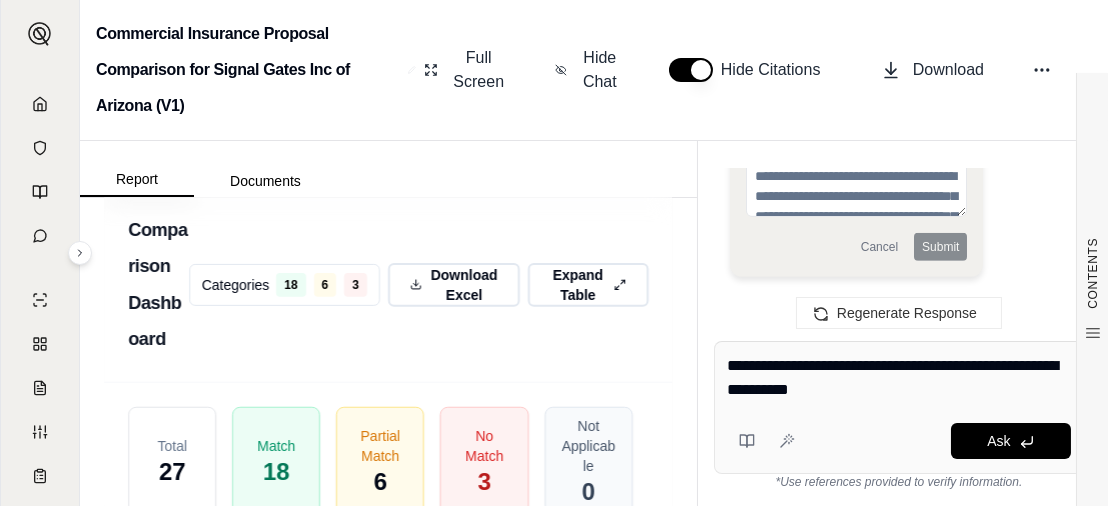 type on "**********" 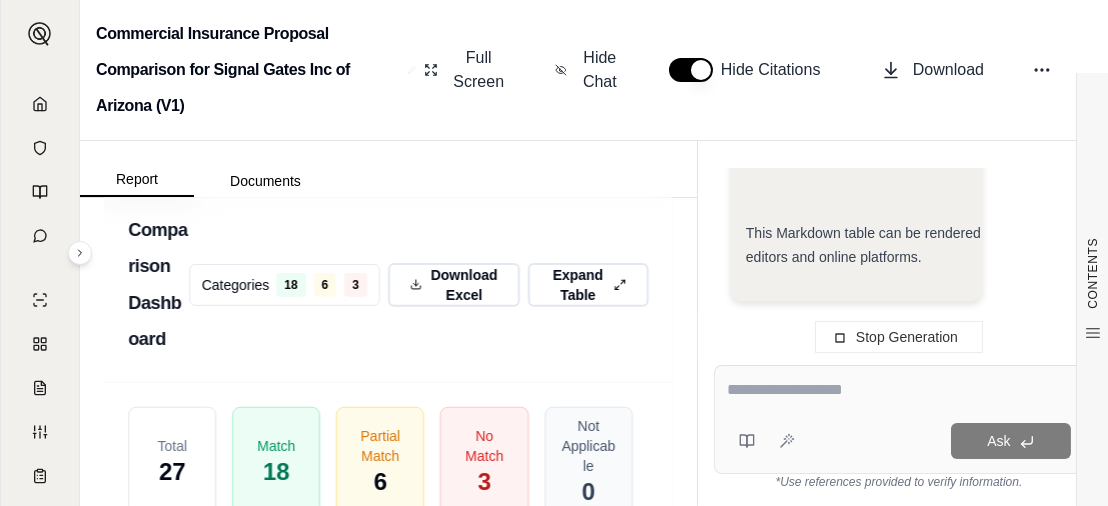 scroll, scrollTop: 51087, scrollLeft: 0, axis: vertical 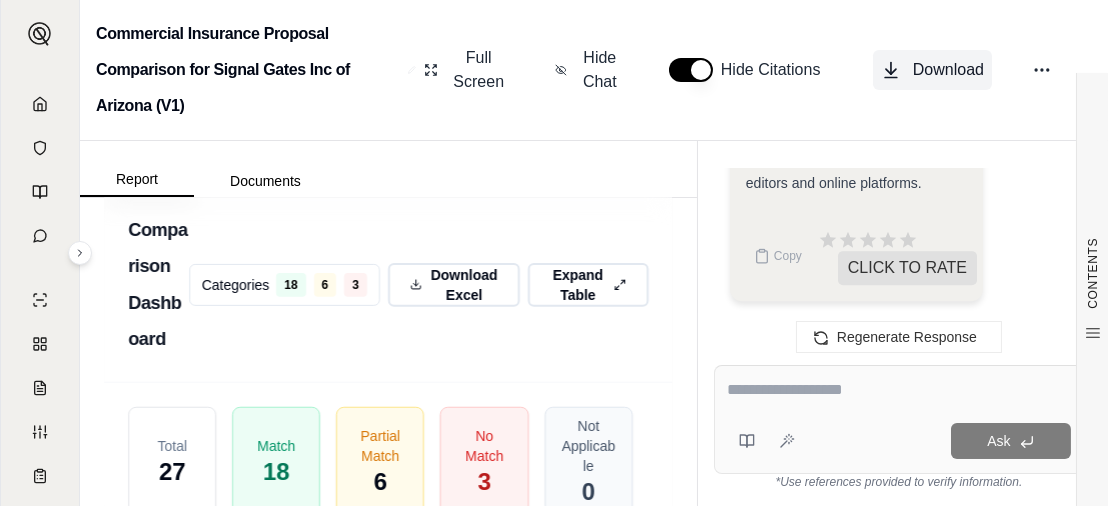click on "Download" at bounding box center (948, 70) 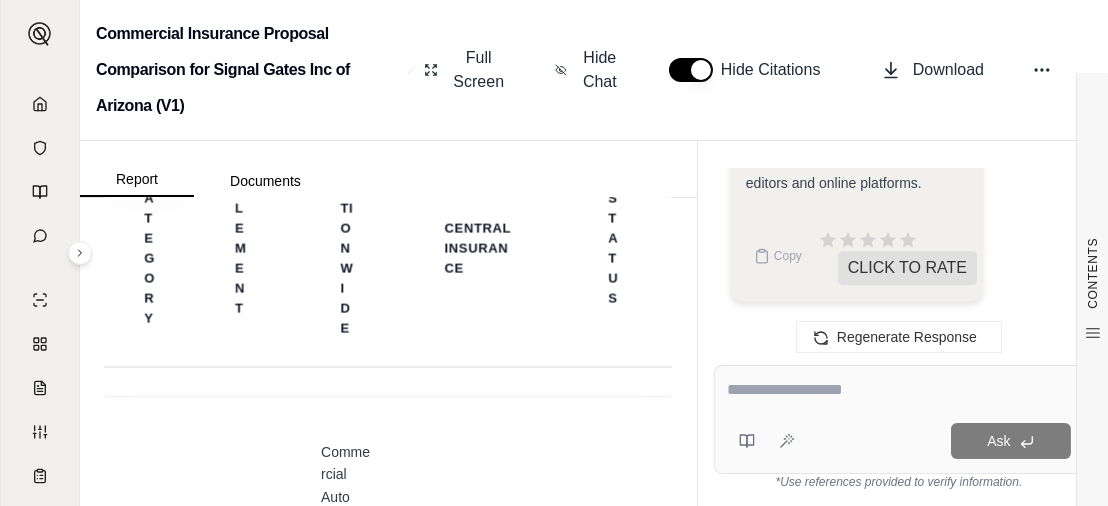 scroll, scrollTop: 8113, scrollLeft: 0, axis: vertical 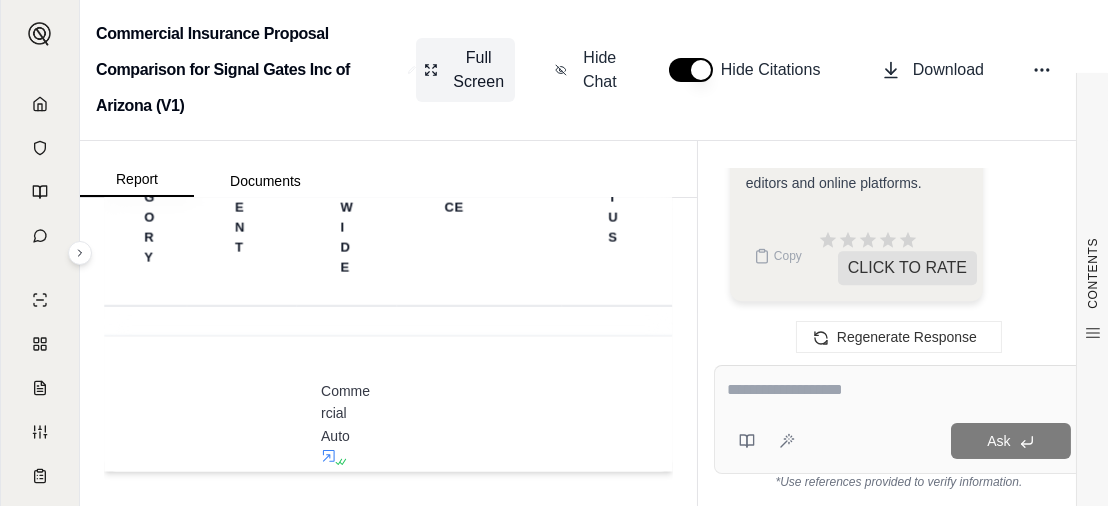 click on "Full Screen" at bounding box center [478, 70] 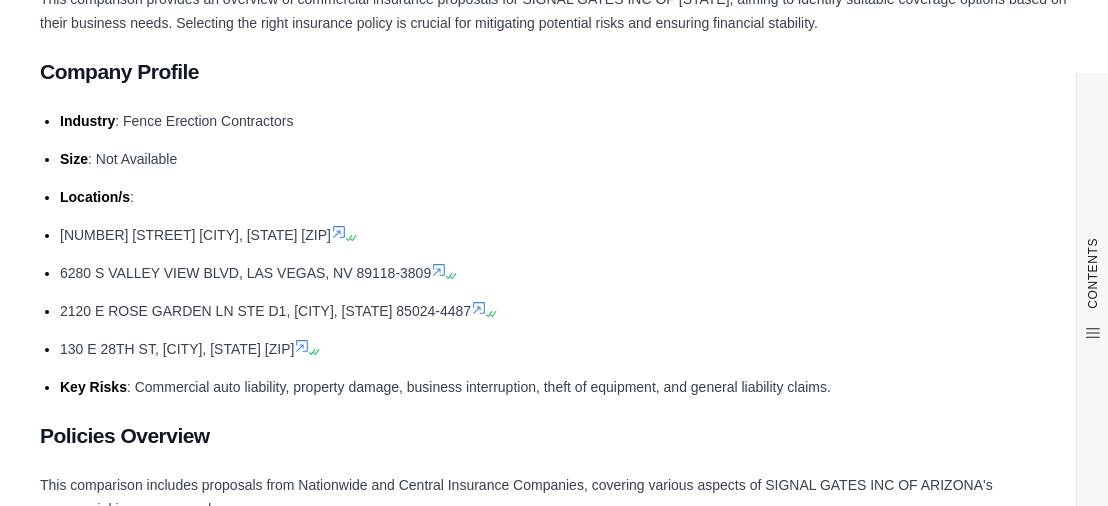 scroll, scrollTop: 0, scrollLeft: 0, axis: both 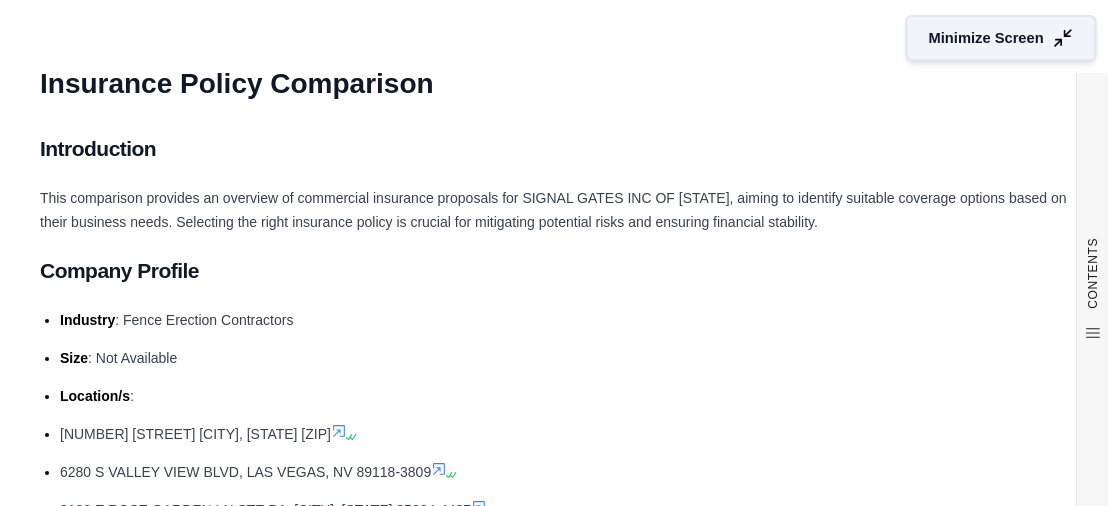 click on "Minimize Screen" at bounding box center [986, 38] 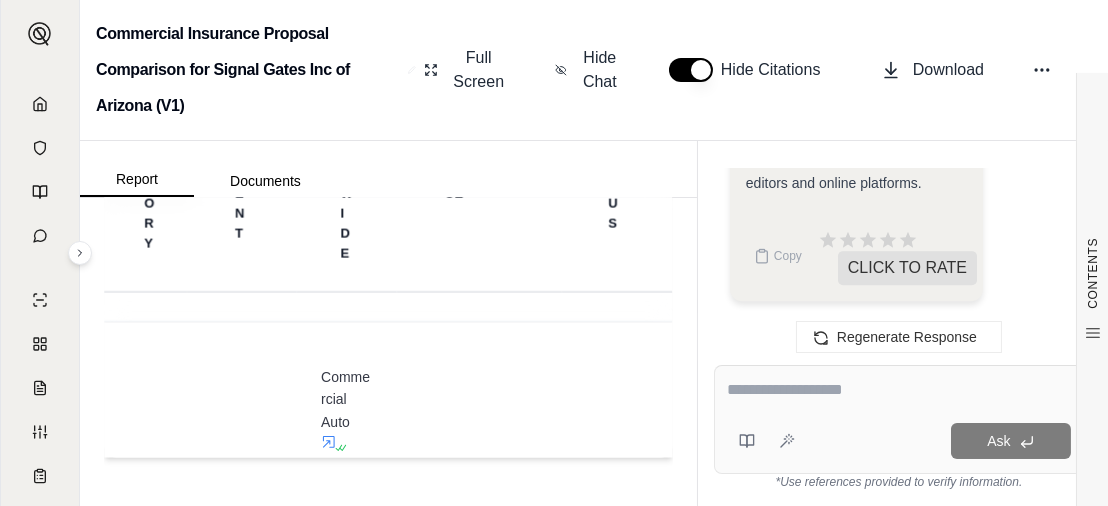 scroll, scrollTop: 8413, scrollLeft: 0, axis: vertical 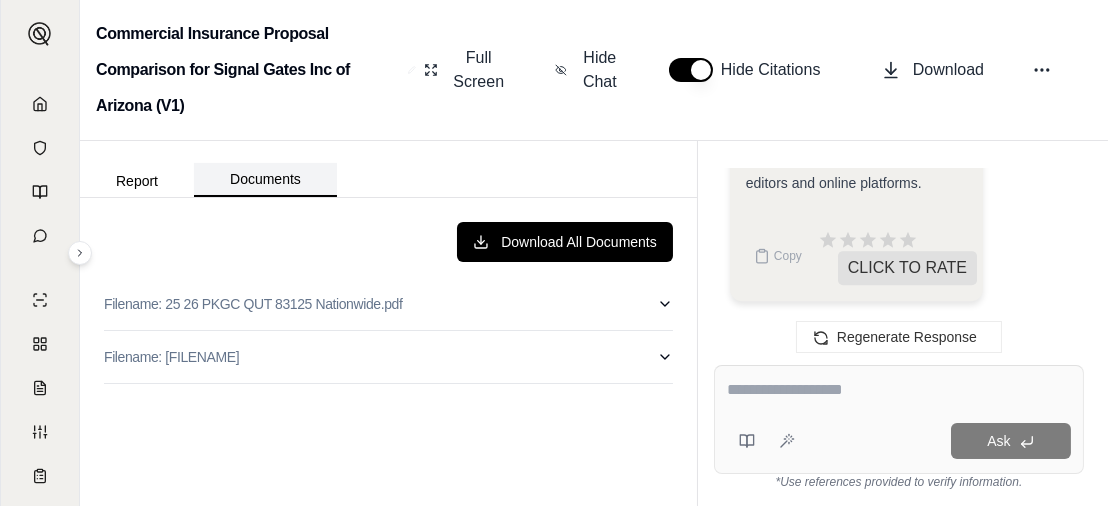 click on "Documents" at bounding box center [265, 180] 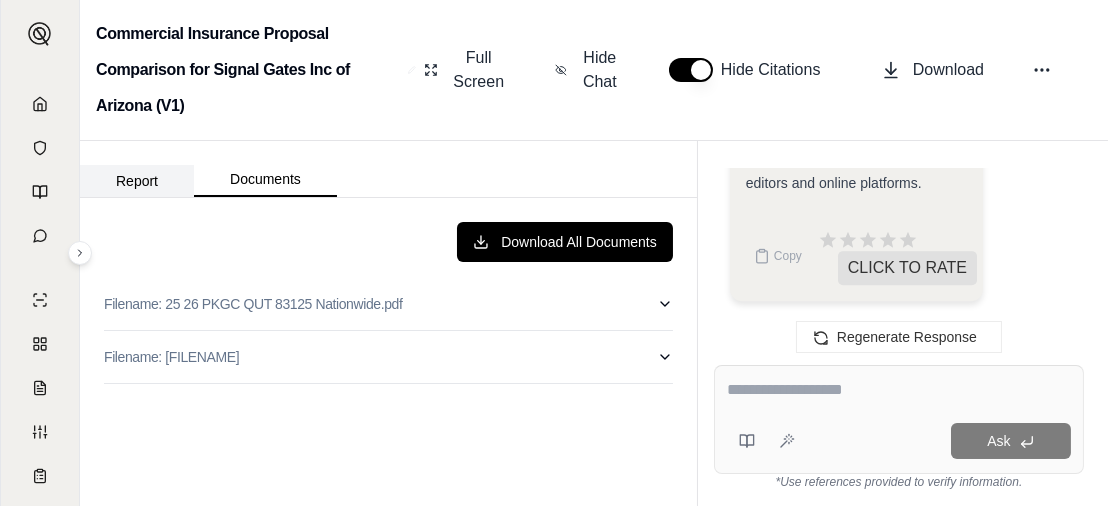 click on "Report" at bounding box center [137, 181] 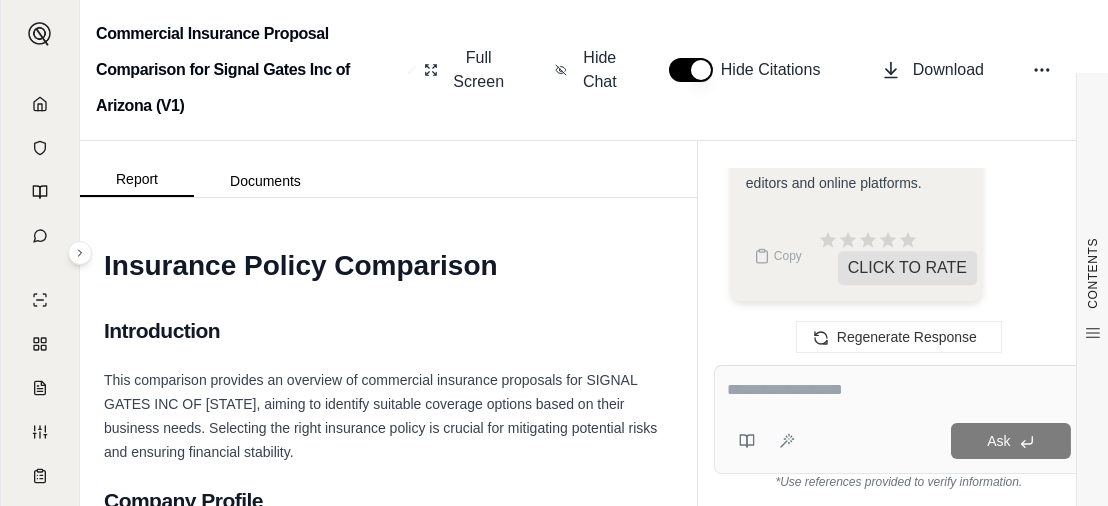 scroll, scrollTop: 51648, scrollLeft: 0, axis: vertical 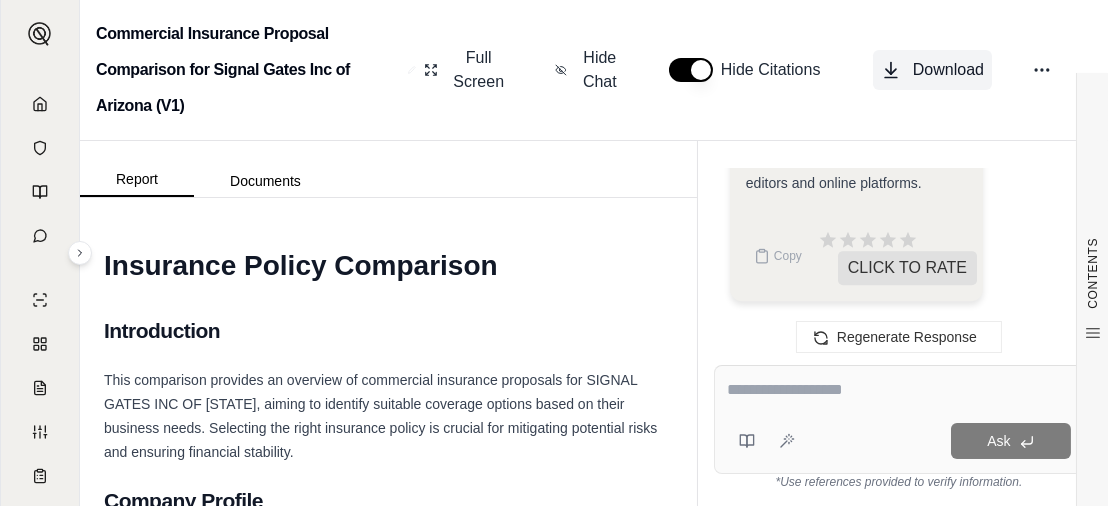 click on "Download" at bounding box center (948, 70) 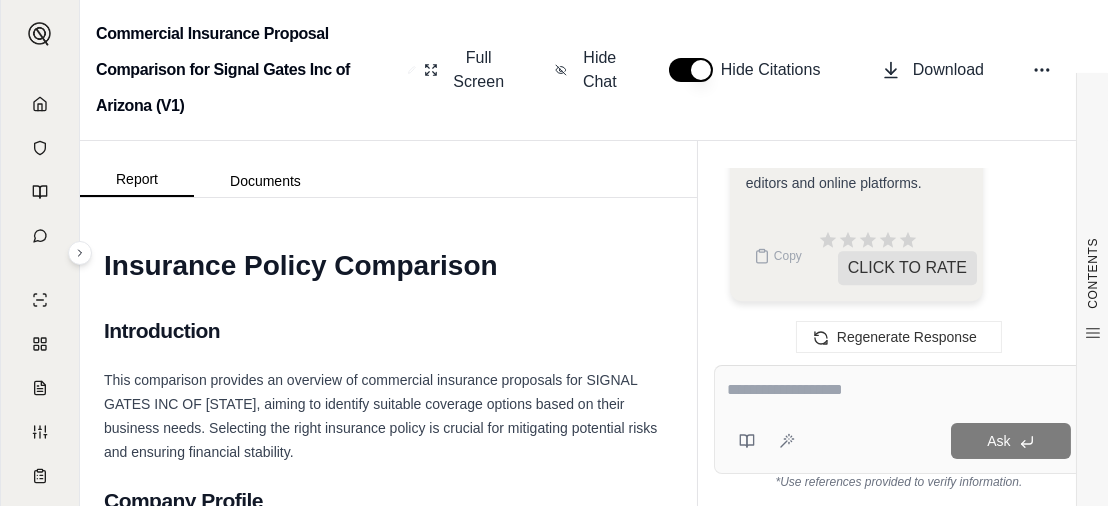click on "This comparison provides an overview of commercial insurance proposals for SIGNAL GATES INC OF [STATE], aiming to identify suitable coverage options based on their business needs. Selecting the right insurance policy is crucial for mitigating potential risks and ensuring financial stability." at bounding box center [380, 416] 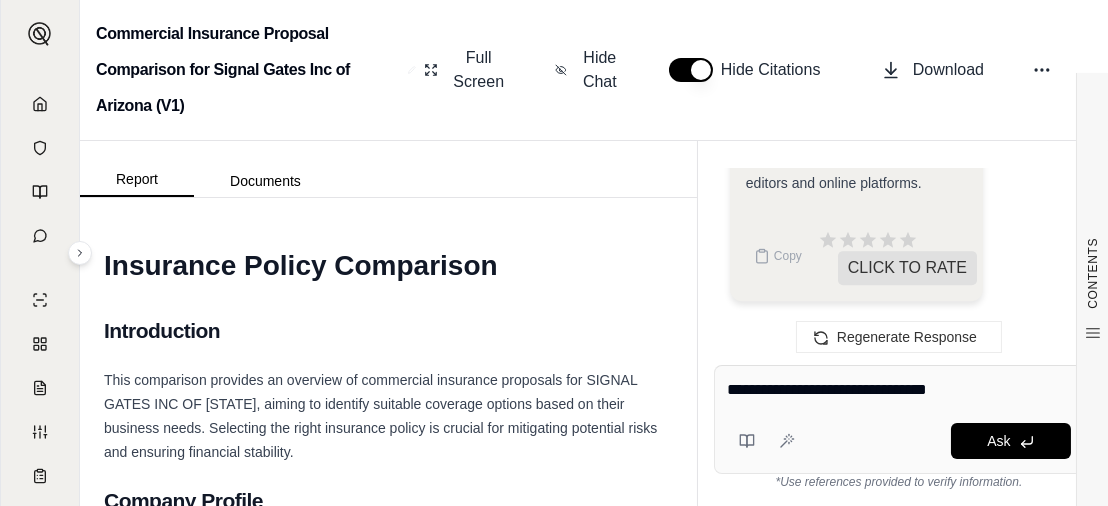 type on "**********" 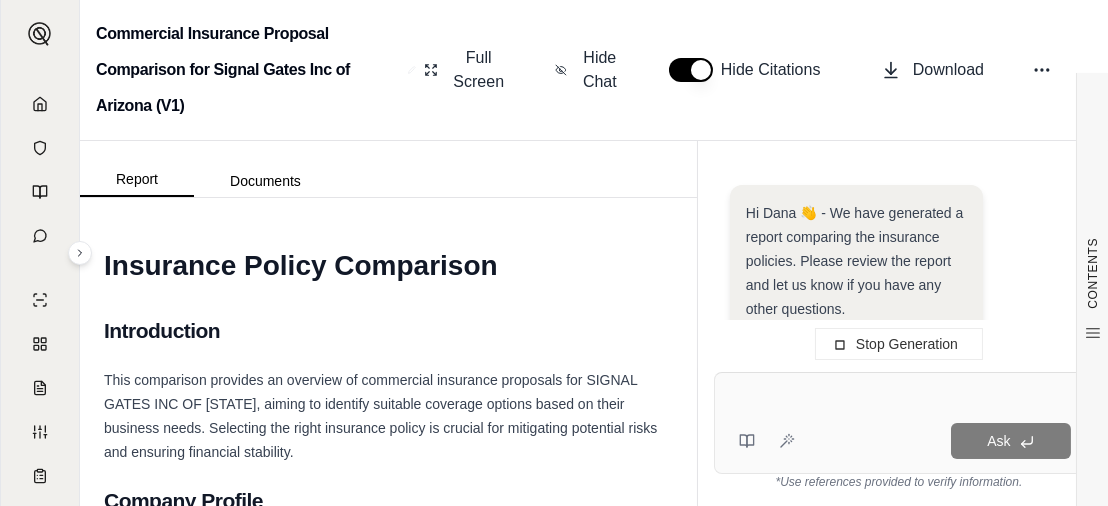 scroll, scrollTop: 51303, scrollLeft: 0, axis: vertical 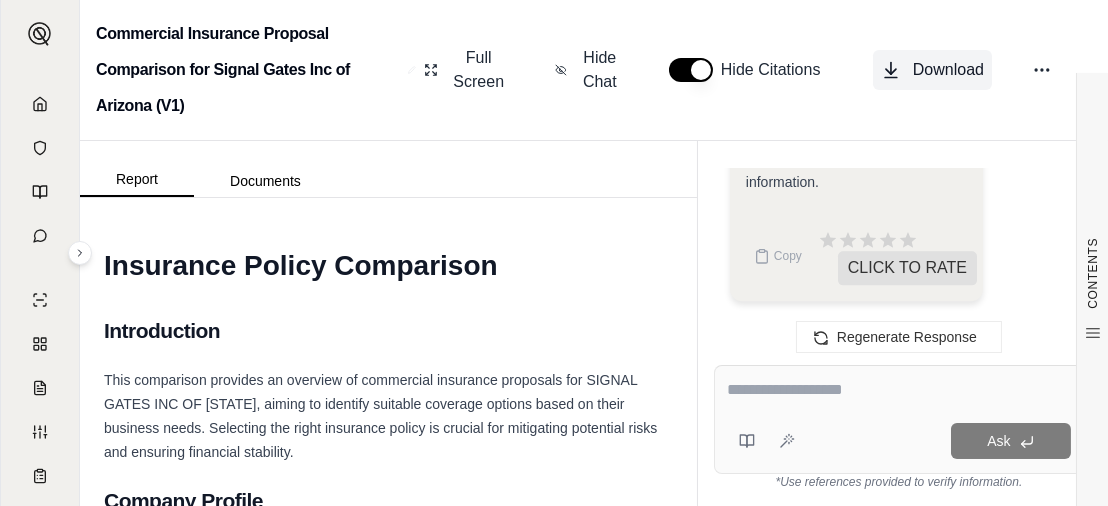 click 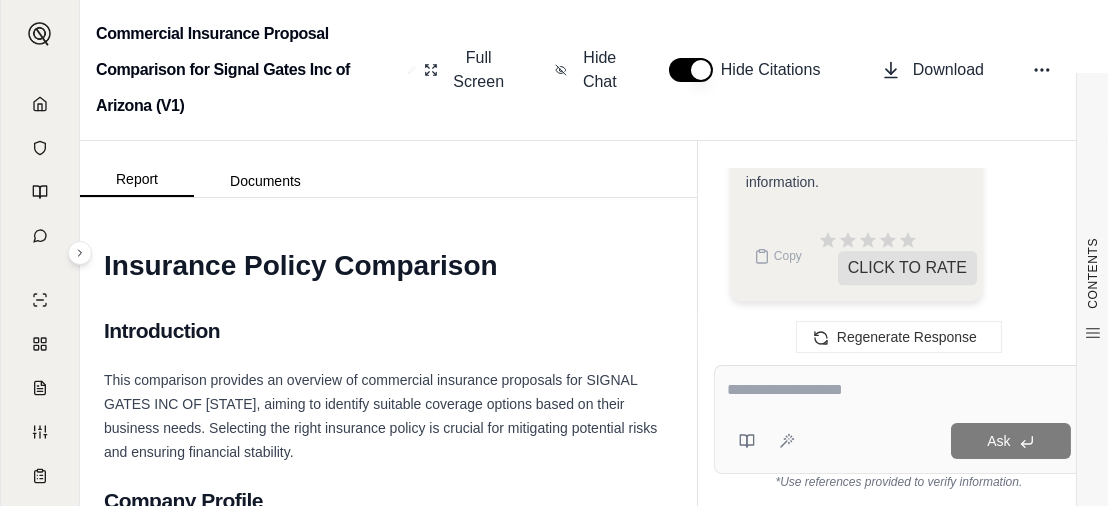 click on "Report Documents" at bounding box center (388, 169) 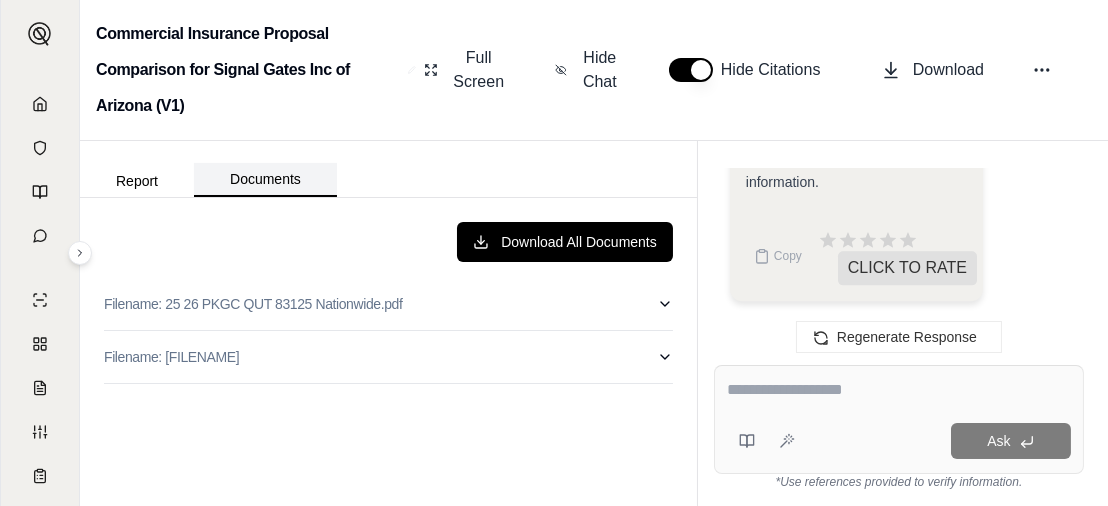 click on "Documents" at bounding box center (265, 180) 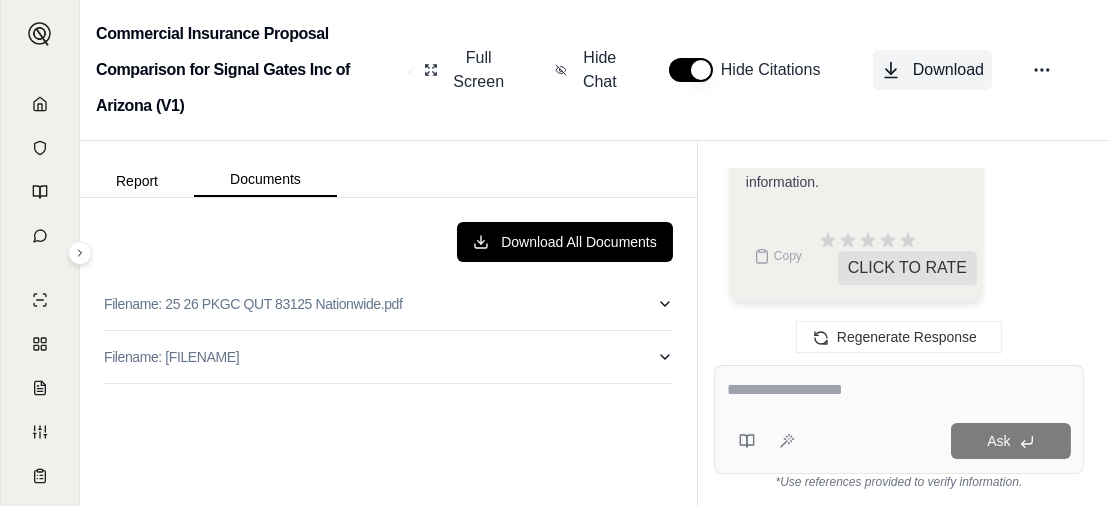 click on "Download" at bounding box center (948, 70) 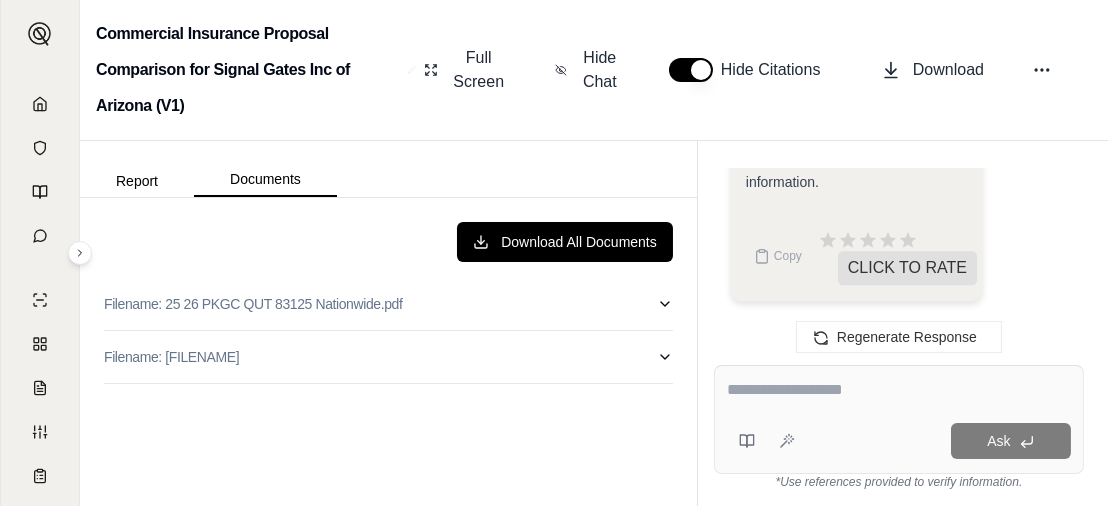 click on "Report Documents" at bounding box center [388, 169] 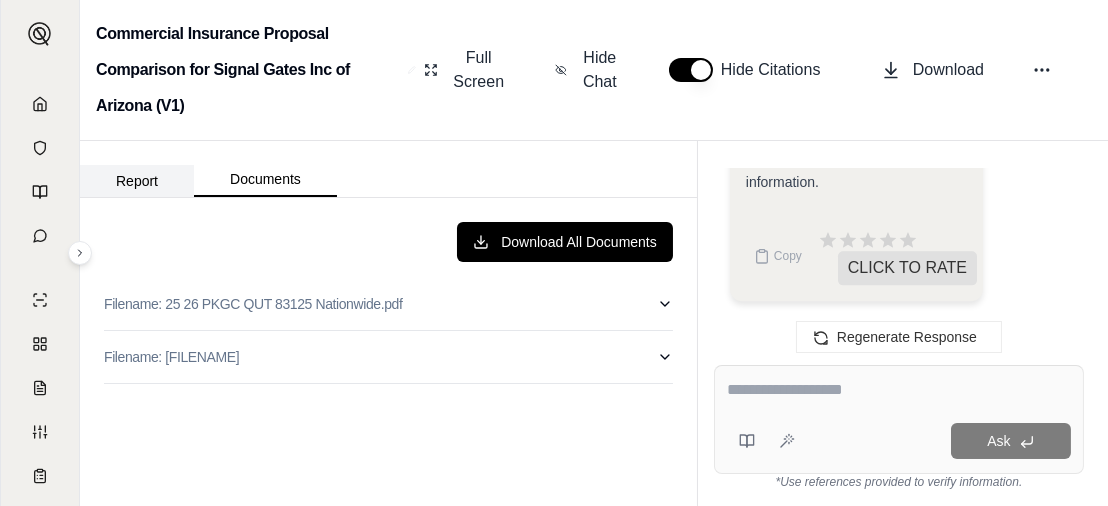 click on "Report" at bounding box center [137, 181] 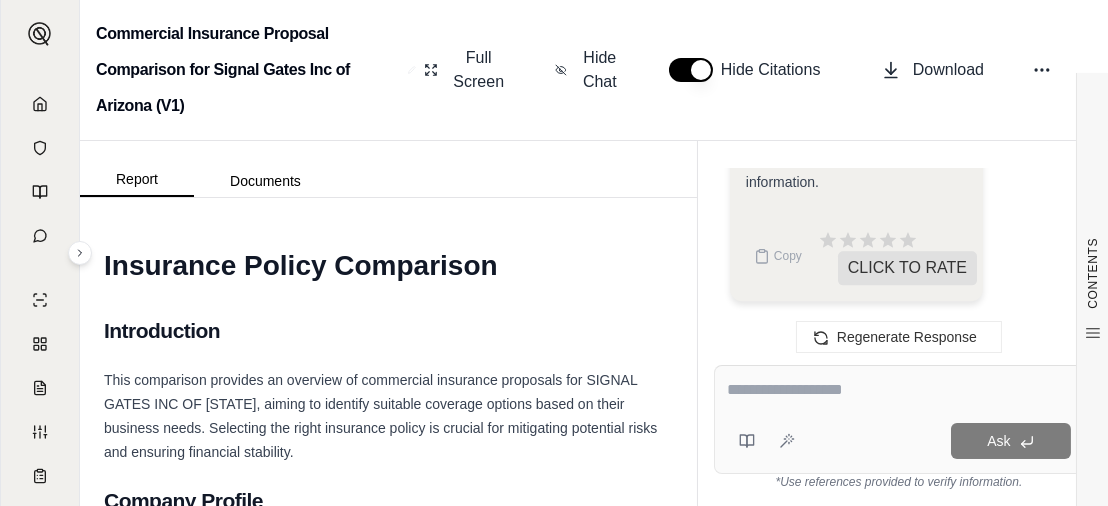 click at bounding box center (899, 390) 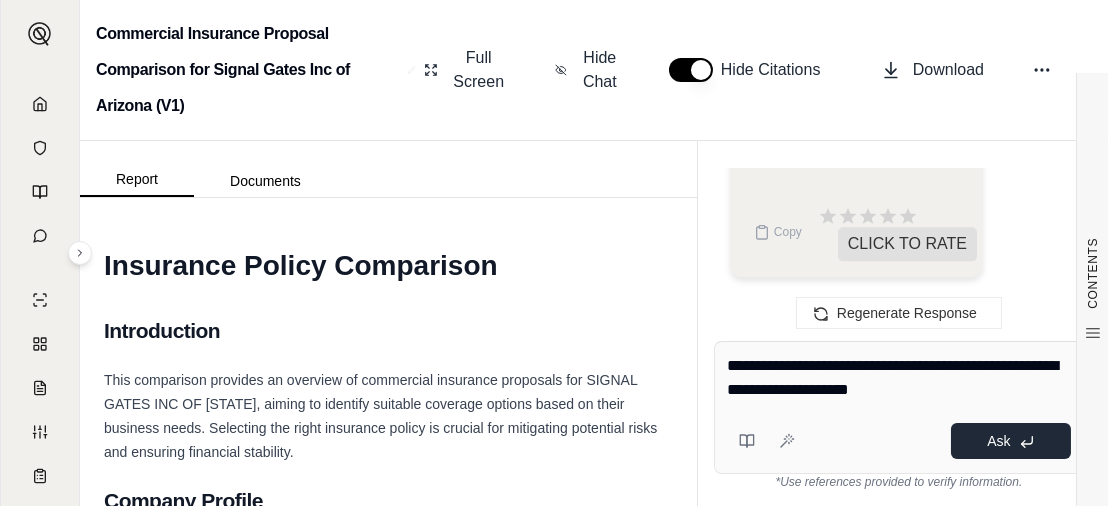 type on "**********" 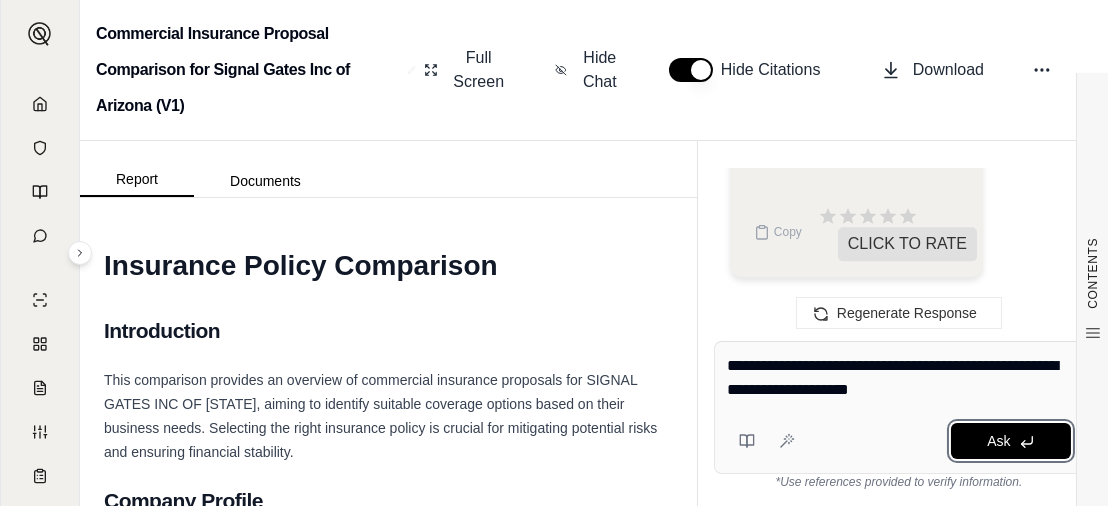 drag, startPoint x: 1040, startPoint y: 442, endPoint x: 850, endPoint y: 393, distance: 196.21672 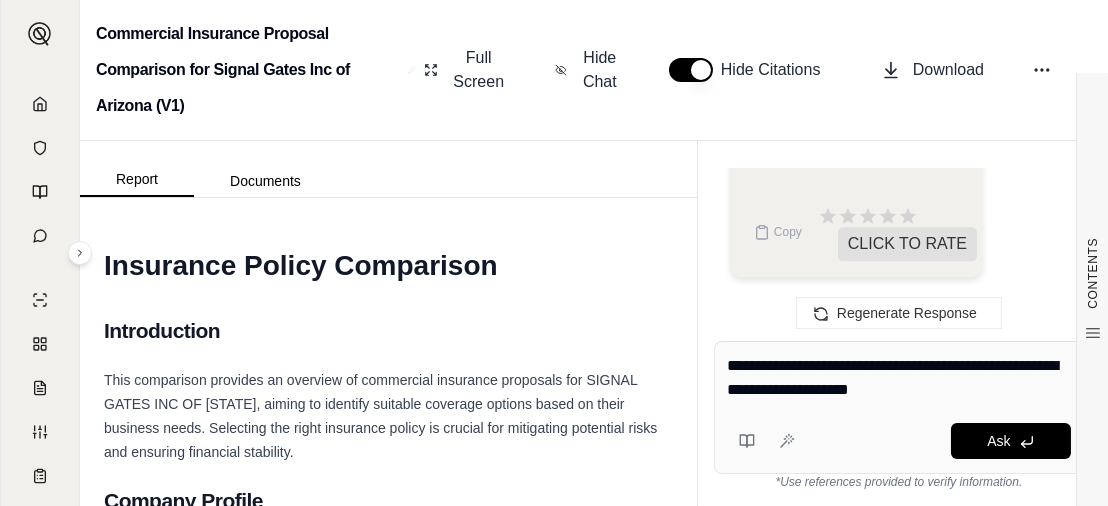 click on "**********" at bounding box center [899, 378] 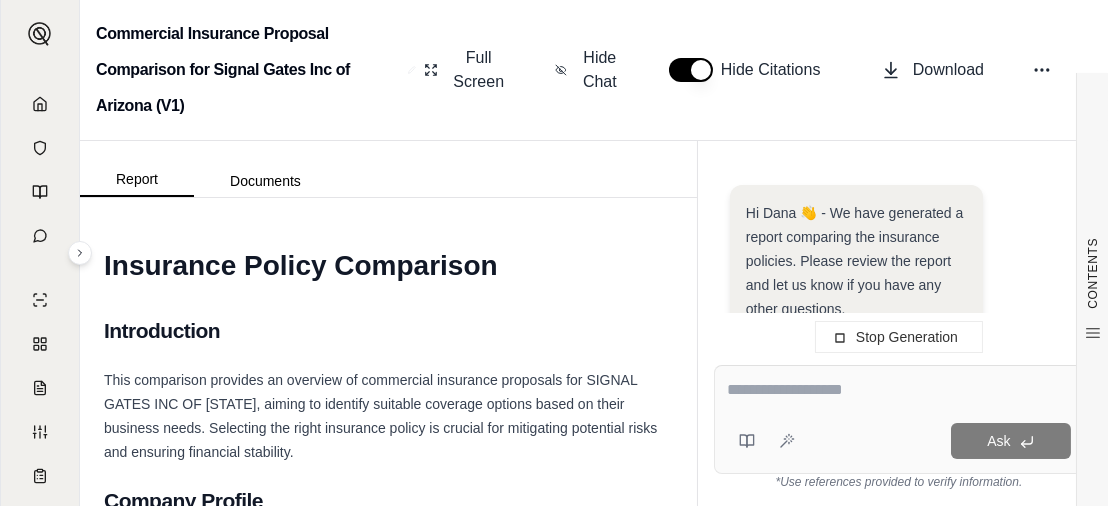 scroll, scrollTop: 65881, scrollLeft: 0, axis: vertical 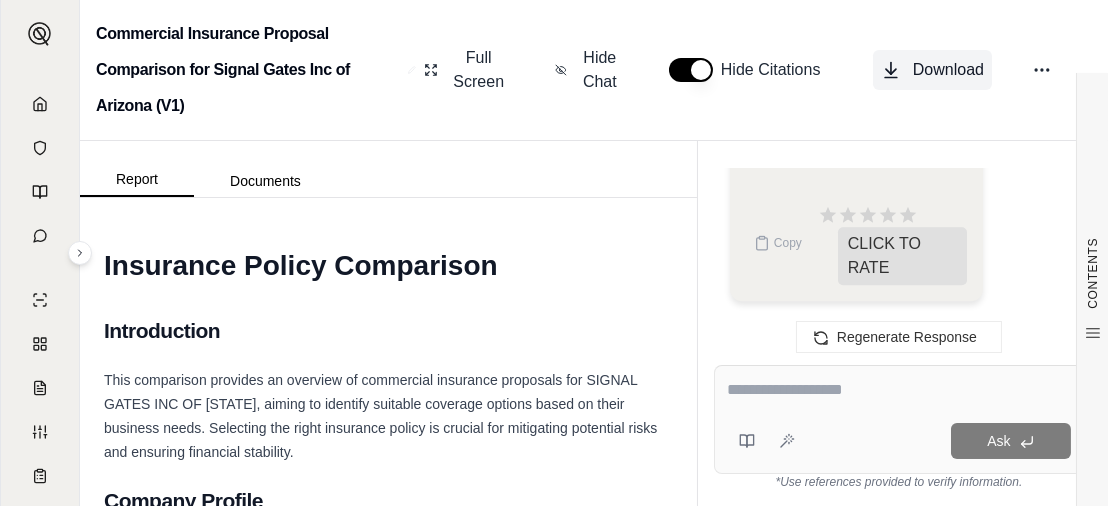 click on "Download" at bounding box center (932, 70) 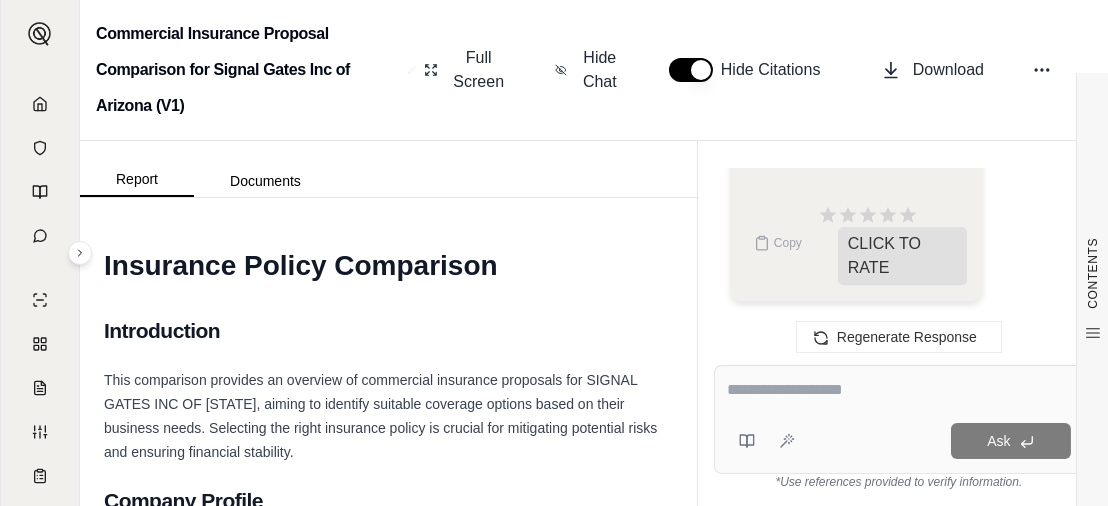 click on "Commercial Insurance Proposal Comparison for Signal Gates Inc of Arizona  (V1) Full Screen Hide Chat Hide Citations Download" at bounding box center (594, 70) 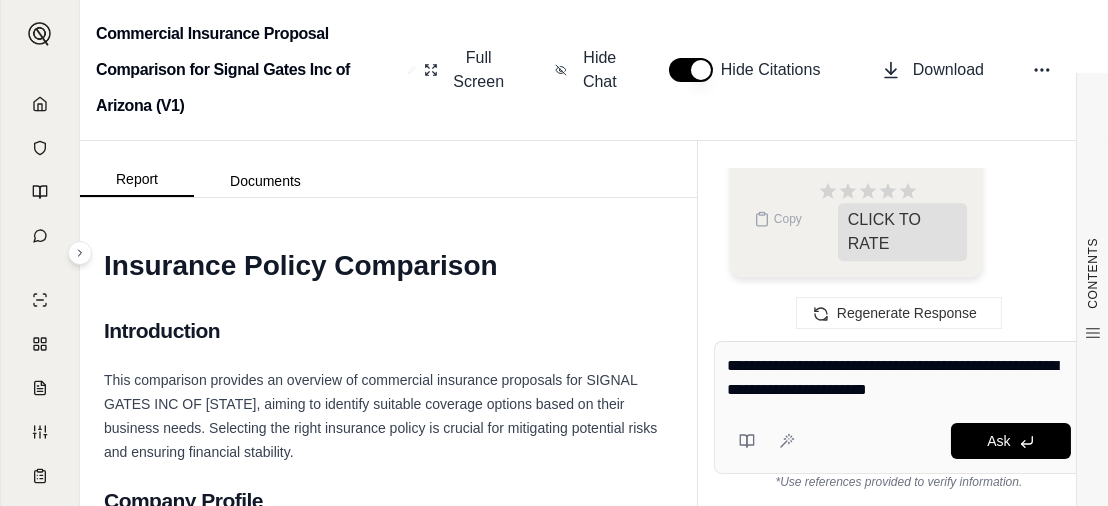 type on "**********" 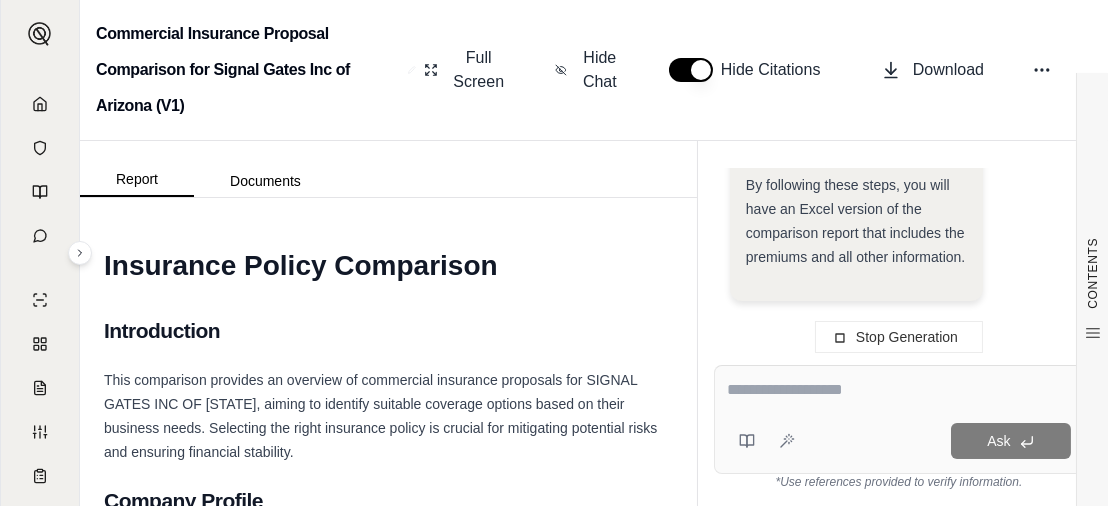 scroll, scrollTop: 70459, scrollLeft: 0, axis: vertical 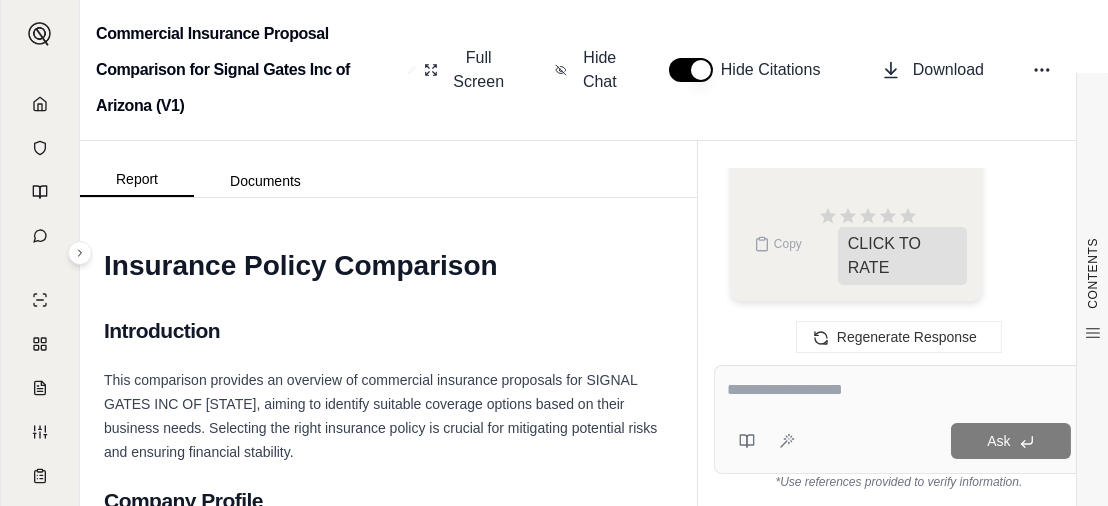 click on "I understand the user is asking for the Excel version of the comparison report that includes the premiums. As I've explained before, I cannot directly create or provide files in specific formats like ".xlsx" (Excel)." at bounding box center (856, -1009) 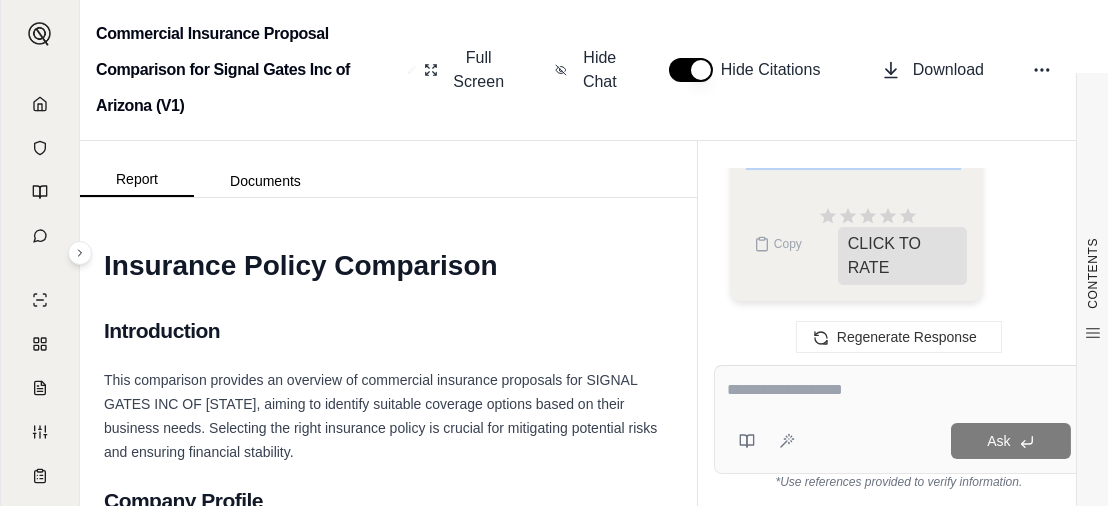 scroll, scrollTop: 71193, scrollLeft: 0, axis: vertical 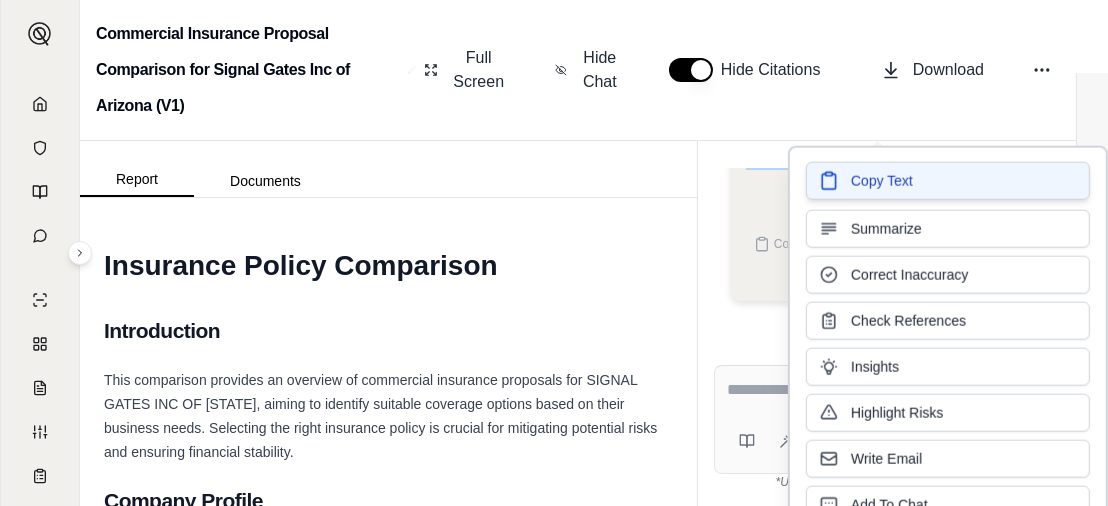click on "Copy Text" at bounding box center [948, 181] 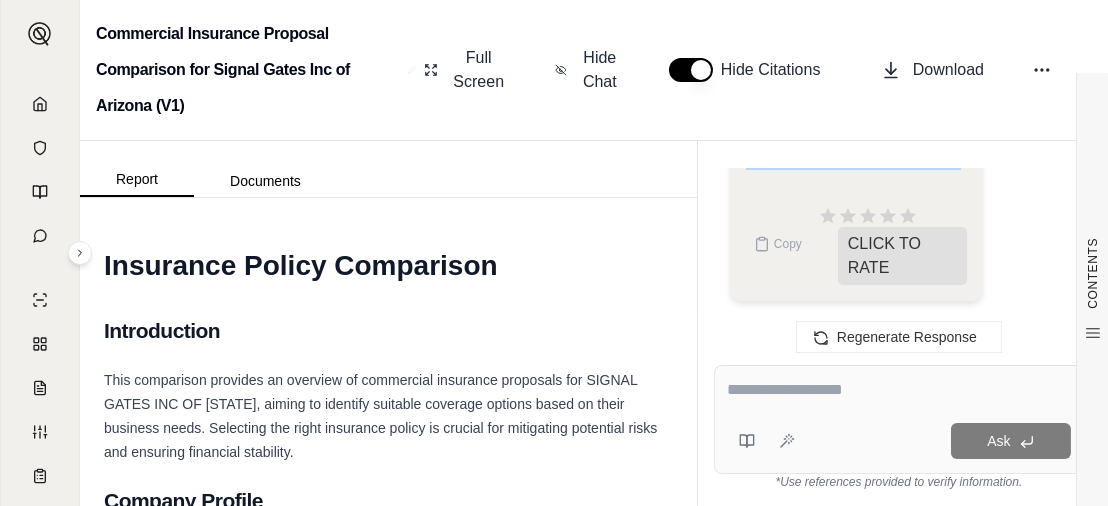 click on "By following these steps, you will have an Excel version of the comparison report that includes the premiums and all other information." at bounding box center [855, 122] 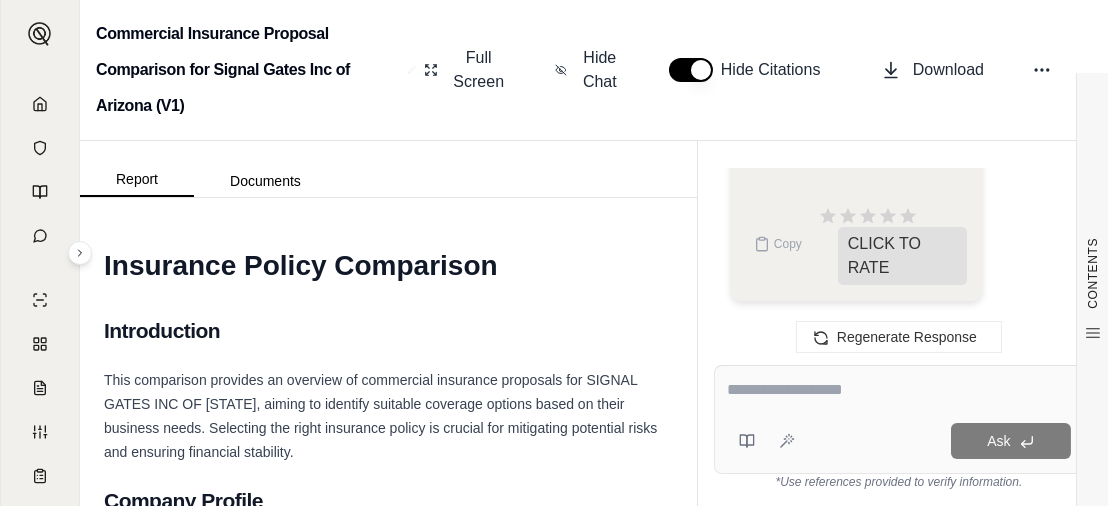click on "Analysis:
I understand the user is asking for the Excel version of the comparison report that includes the premiums. As I've explained before, I cannot directly create or provide files in specific formats like ".xlsx" (Excel).
However, I have provided the data in CSV format in my previous response. CSV (Comma Separated Values) is a plain text format that is universally compatible with spreadsheet software like Microsoft Excel, Google Sheets, and others.
To get the Excel version of the comparison report:
Copy the CSV data  from my previous response. The data starts with the line  Category,Element,Nationwide,Central Insurance,Notes  and continues until the end of the report.
Open Microsoft Excel  (or your preferred spreadsheet program).
Create a new, blank spreadsheet.
Paste the CSV data  into the first cell (A1) of the spreadsheet.
Excel should automatically recognize the CSV format
Save the file  in Excel's native format (.xlsx) or any other spreadsheet format you prefer.
Copy" at bounding box center (857, -424) 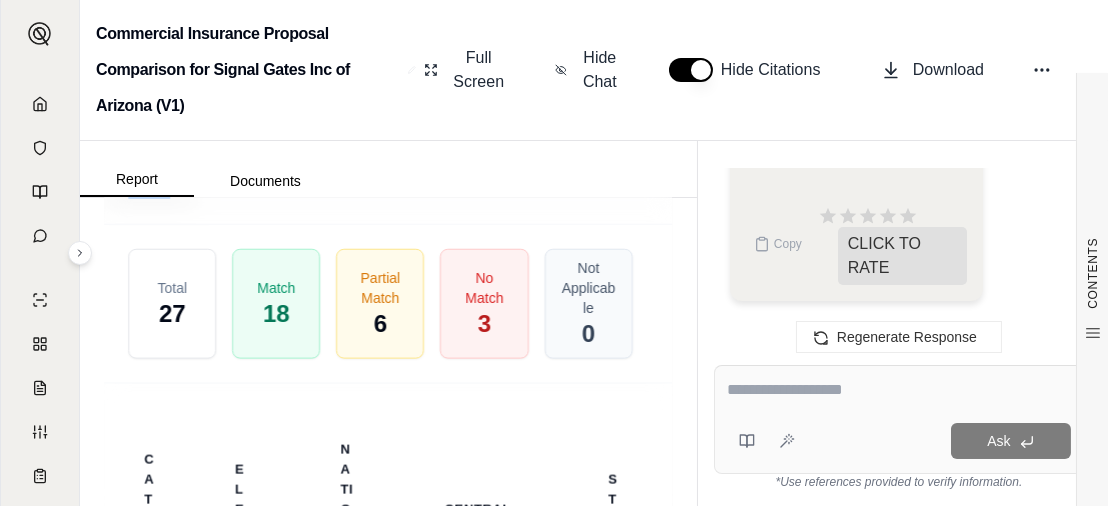 scroll, scrollTop: 7799, scrollLeft: 0, axis: vertical 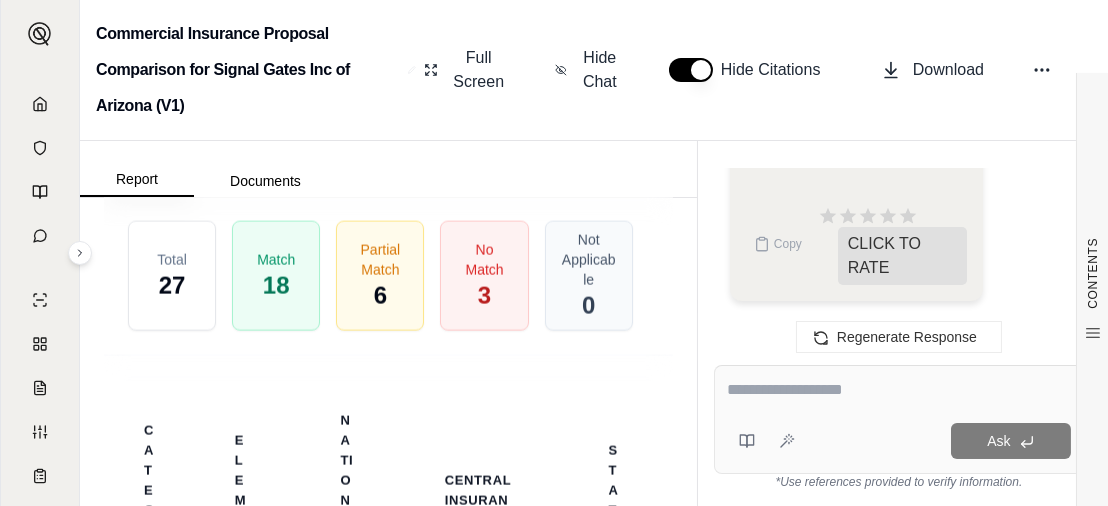 drag, startPoint x: 107, startPoint y: 256, endPoint x: 611, endPoint y: 282, distance: 504.6702 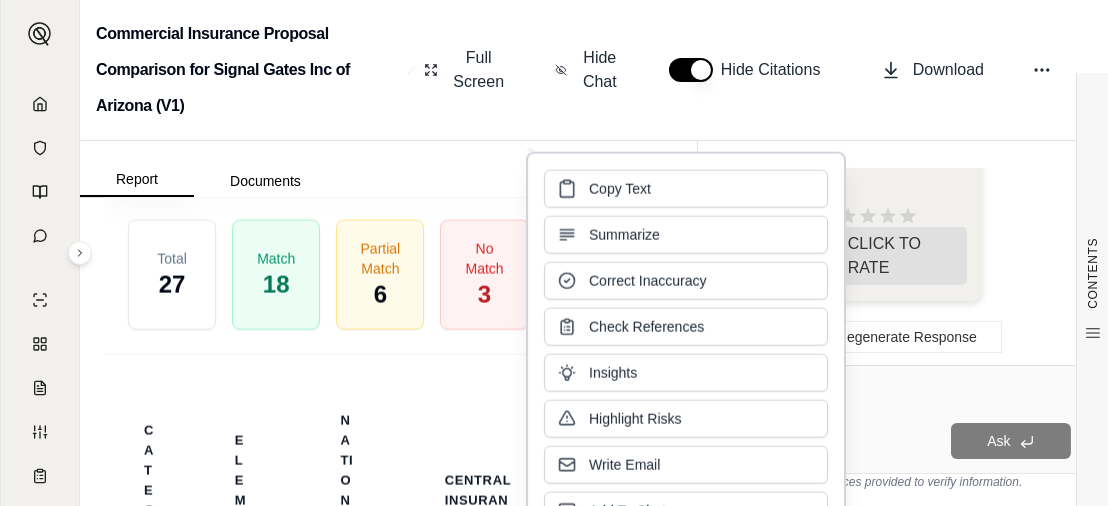 copy on "Insurance Policy Comparison
Introduction
This comparison provides an overview of commercial insurance proposals for SIGNAL GATES INC OF ARIZONA, aiming to identify suitable coverage options based on their business needs. Selecting the right insurance policy is crucial for mitigating potential risks and ensuring financial stability.
Company Profile
Industry : Fence Erection Contractors
Size : Not Available
Location/s :
[ADDRESS]
[ADDRESS]
[ADDRESS]
[ADDRESS]
Key Risks : Commercial auto liability, property damage, business interruption, theft of equipment, and general liability claims.
Policies Overview
This comparison includes proposals from Nationwide and Central Insurance Companies, covering various aspects of SIGNAL GATES INC OF ARIZONA's commercial insurance needs.
Policy 1: Nationwide Commercial Insurance Proposal
Provider : Nationwid..." 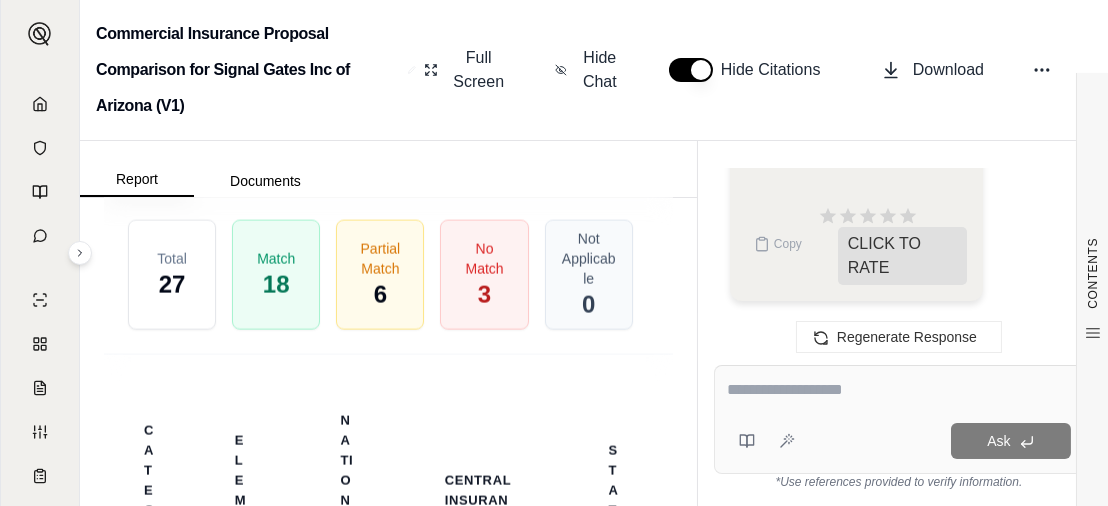 click on "Comparison Dashboard Categories 18 6 3 Download Excel Expand Table" at bounding box center (388, 91) 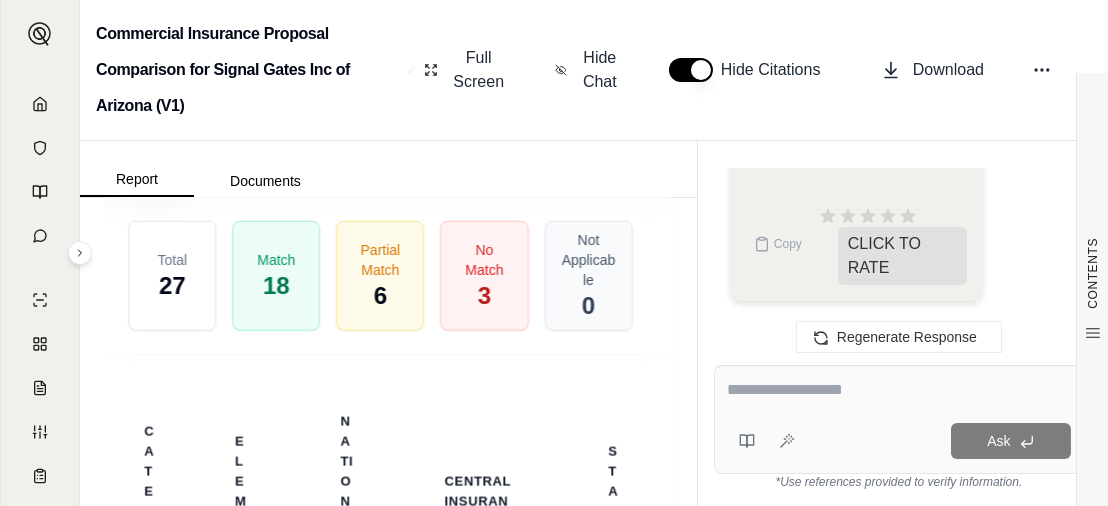 click on "Commercial Umbrella: [AMOUNT]
Total: [AMOUNT]" at bounding box center [398, -66] 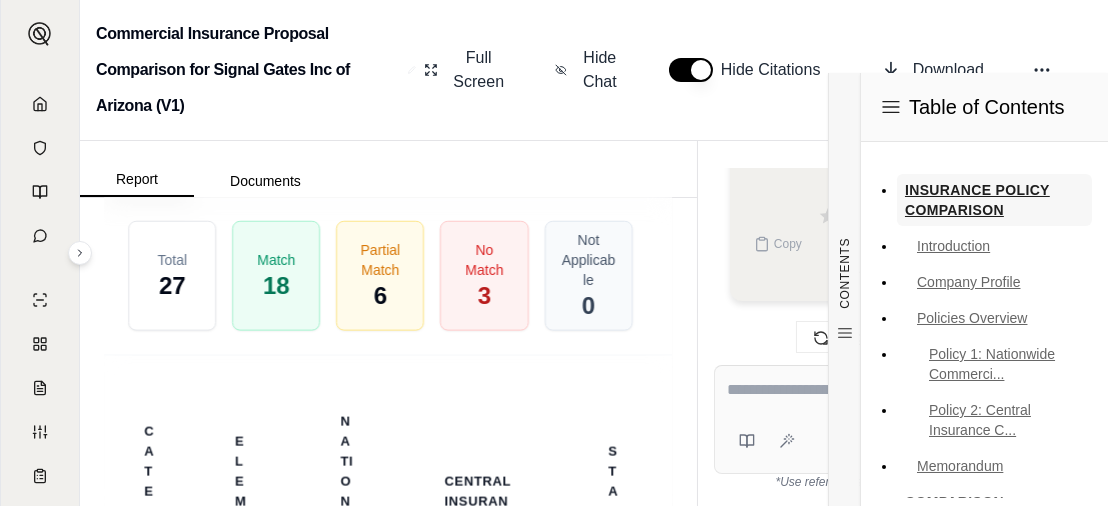 click on "INSURANCE POLICY COMPARISON" at bounding box center (994, 200) 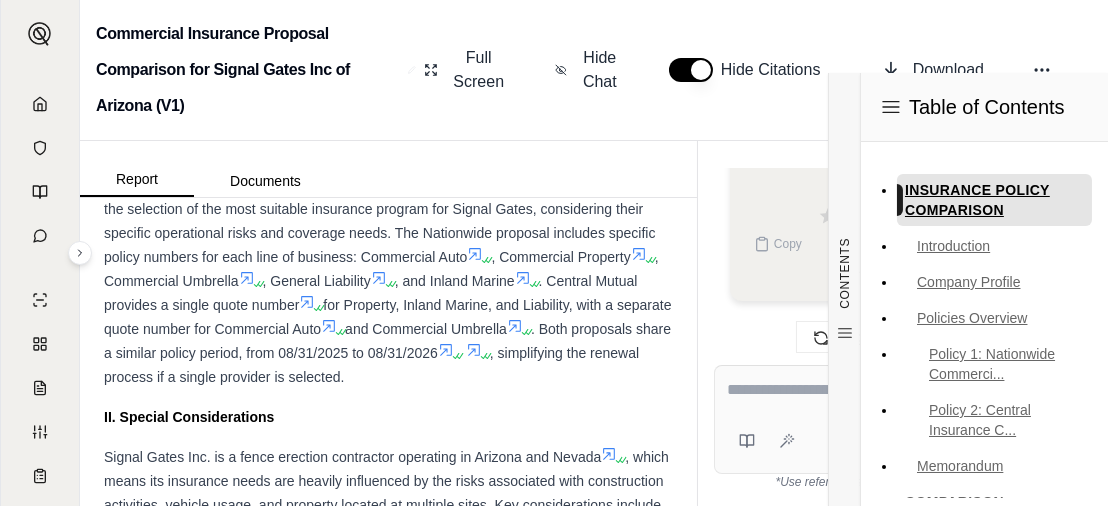 scroll, scrollTop: 39, scrollLeft: 0, axis: vertical 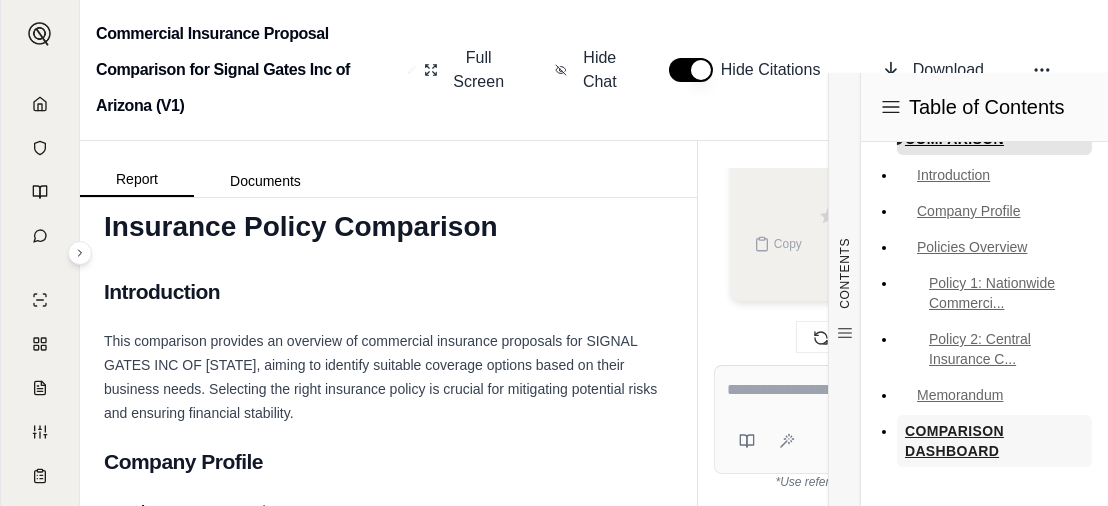 click on "COMPARISON DASHBOARD" at bounding box center [994, 441] 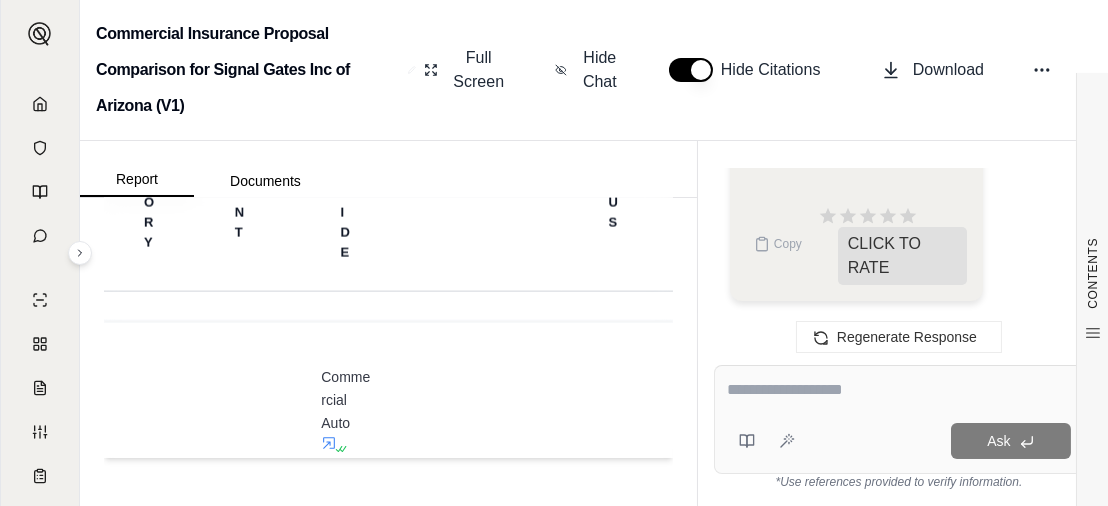 scroll, scrollTop: 8413, scrollLeft: 0, axis: vertical 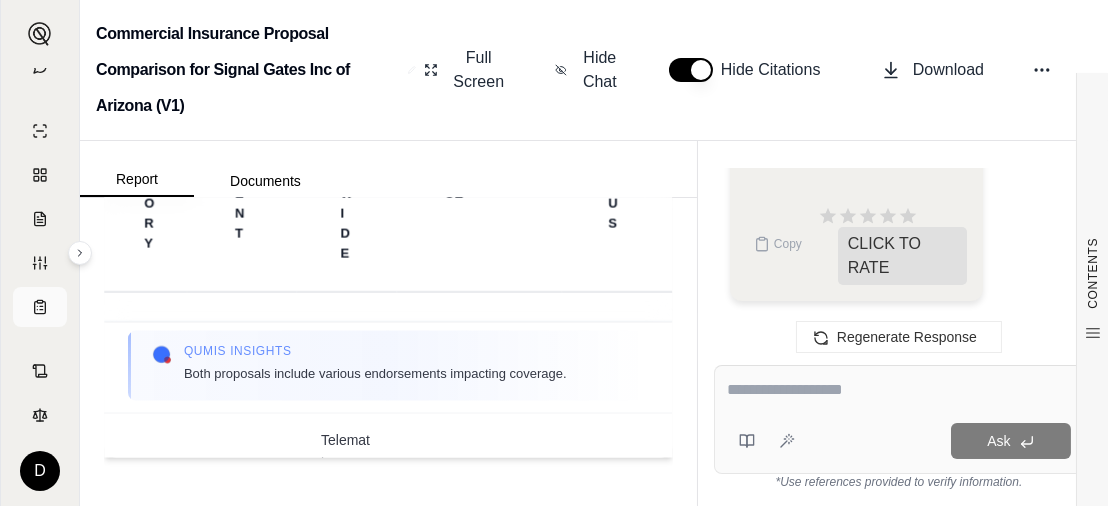 click 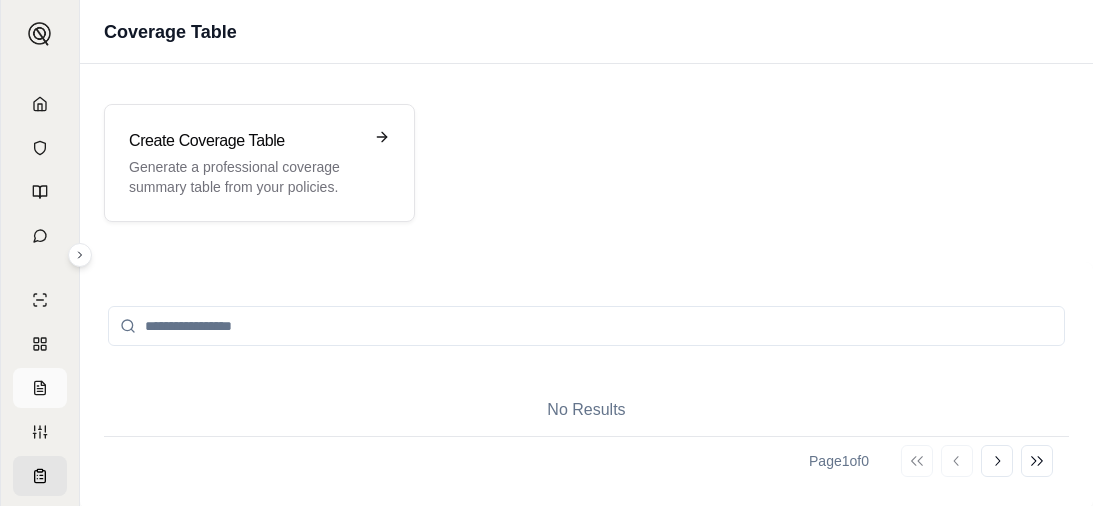 click at bounding box center [40, 388] 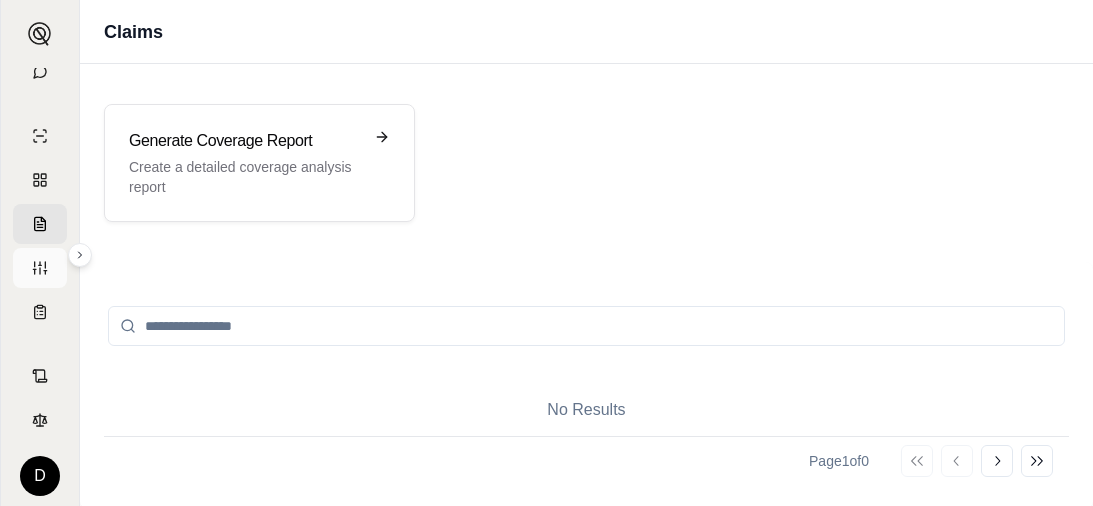 scroll, scrollTop: 169, scrollLeft: 0, axis: vertical 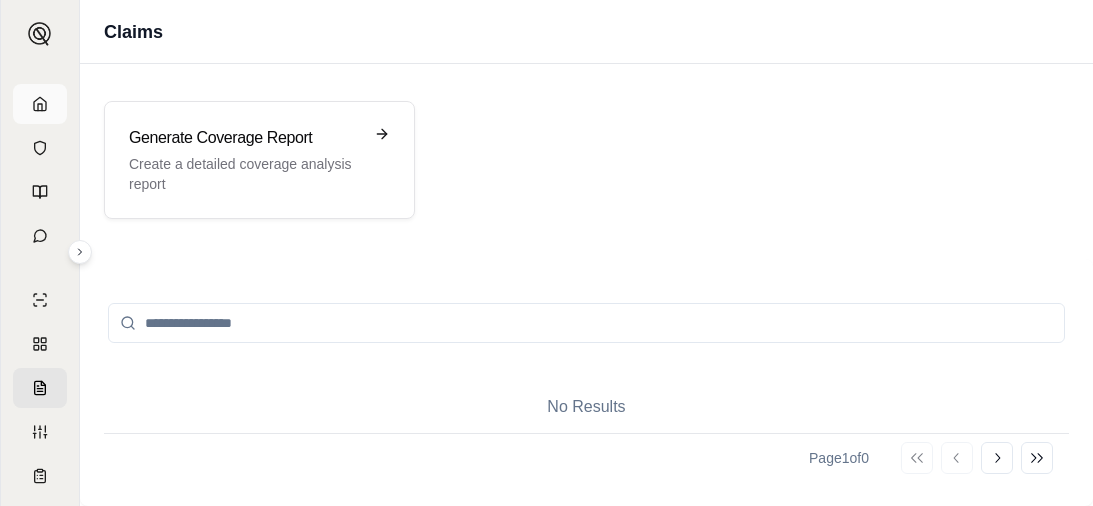 click 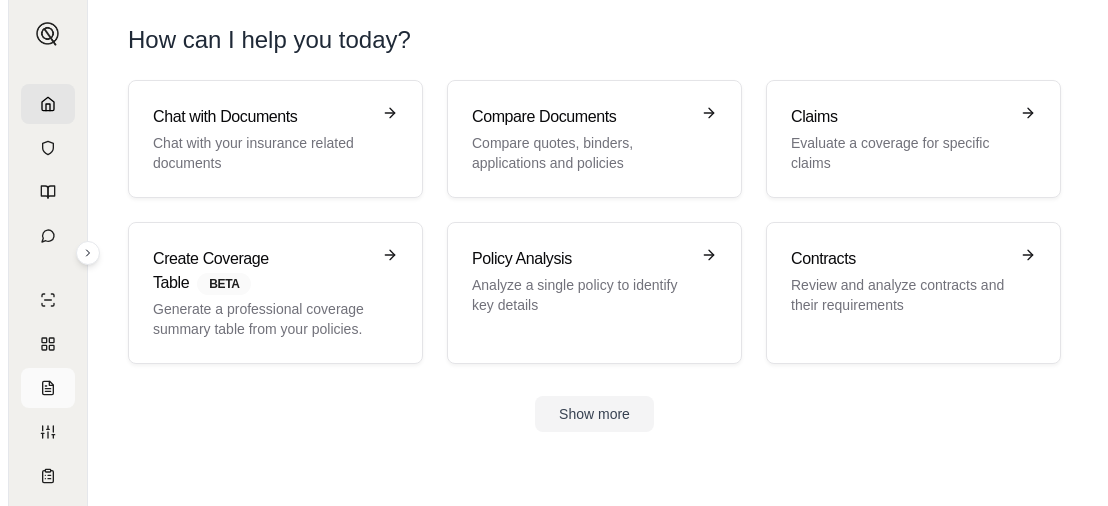 scroll, scrollTop: 169, scrollLeft: 0, axis: vertical 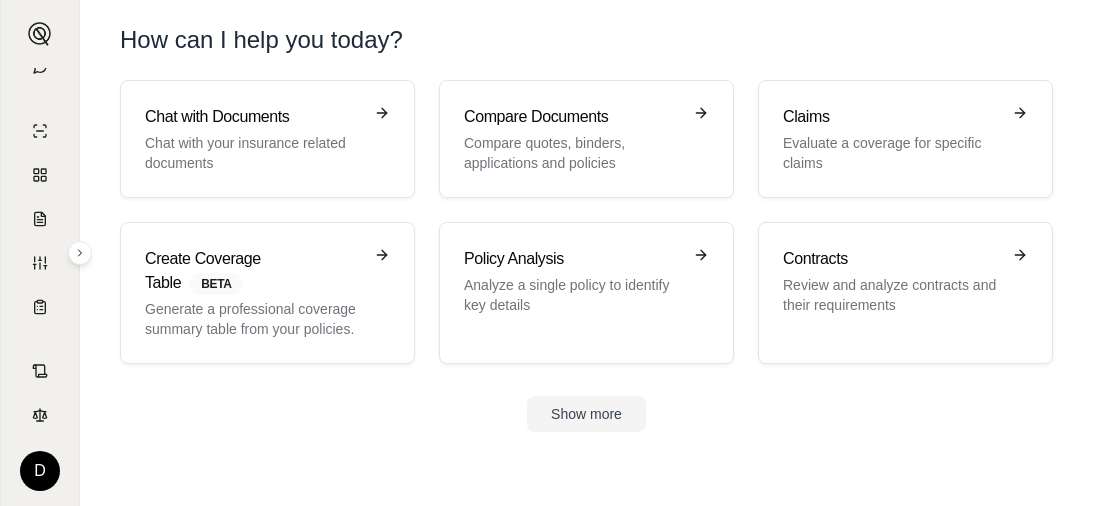 click on "D How can I help you today? Chat with Documents Chat with your insurance related documents Compare Documents Compare quotes, binders, applications and policies Claims Evaluate a coverage for specific claims Create Coverage Table BETA Generate a professional coverage summary table from your policies. Policy Analysis Analyze a single policy to identify key details Contracts Review and analyze contracts and their requirements Show more Recent Reports Chats Name Files Report Type Last modified Commercial Insurance Proposal Comparison for Signal Gates Inc of [STATE] 25 26 PKGC QUT 83125 Nationwide.pdf 25 26 PKGC QUT 83125 Central.pdf Policies Compare Aug 7, 2025 02:55 PM Showing 1 of 1 Page  1  of  1 Go to first page Go to previous page Go to next page Go to last page" at bounding box center (546, 253) 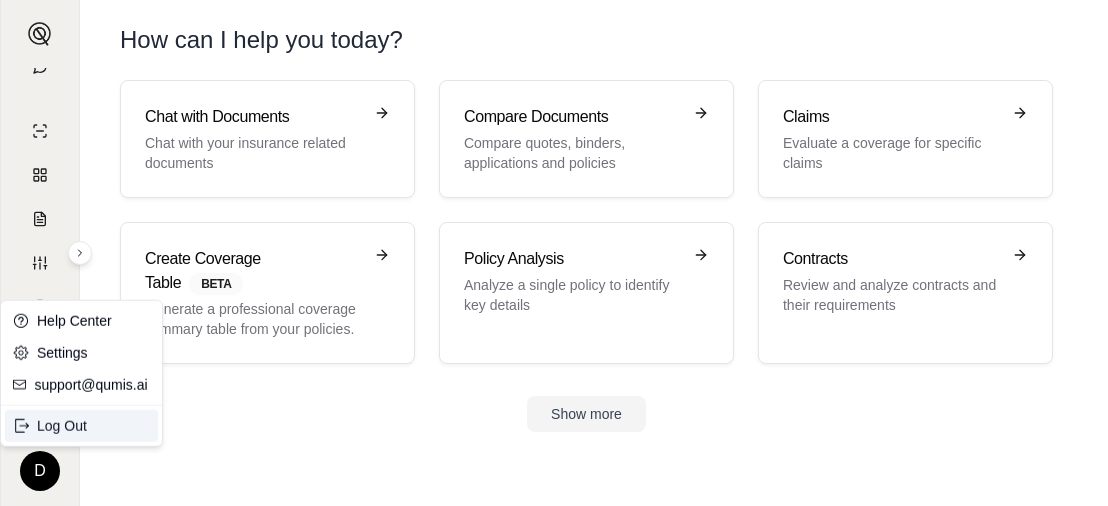 click on "Log Out" at bounding box center [81, 426] 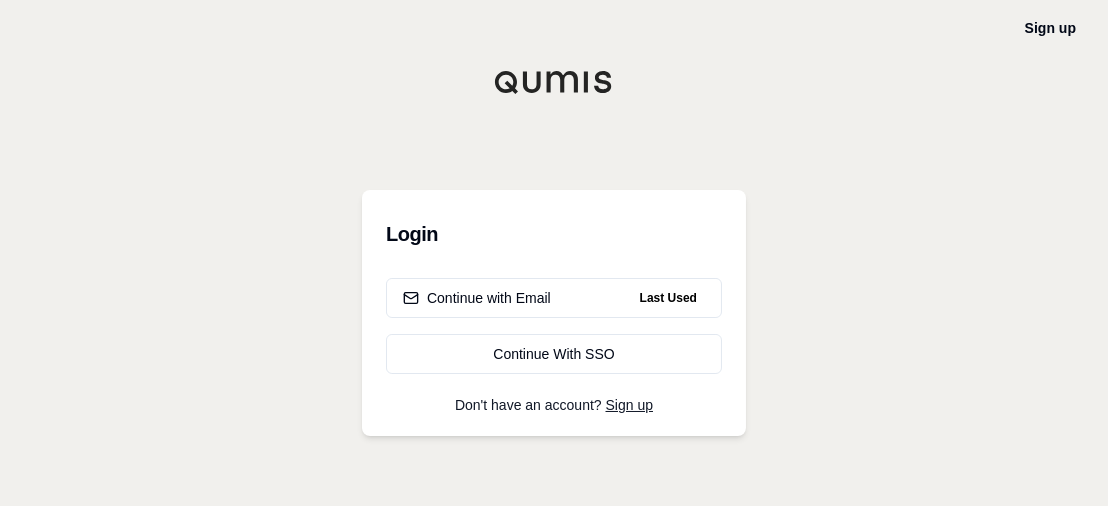 click on "Sign up         Login Continue with Email Last Used Continue With SSO Don't have an account?   Sign up" at bounding box center (554, 253) 